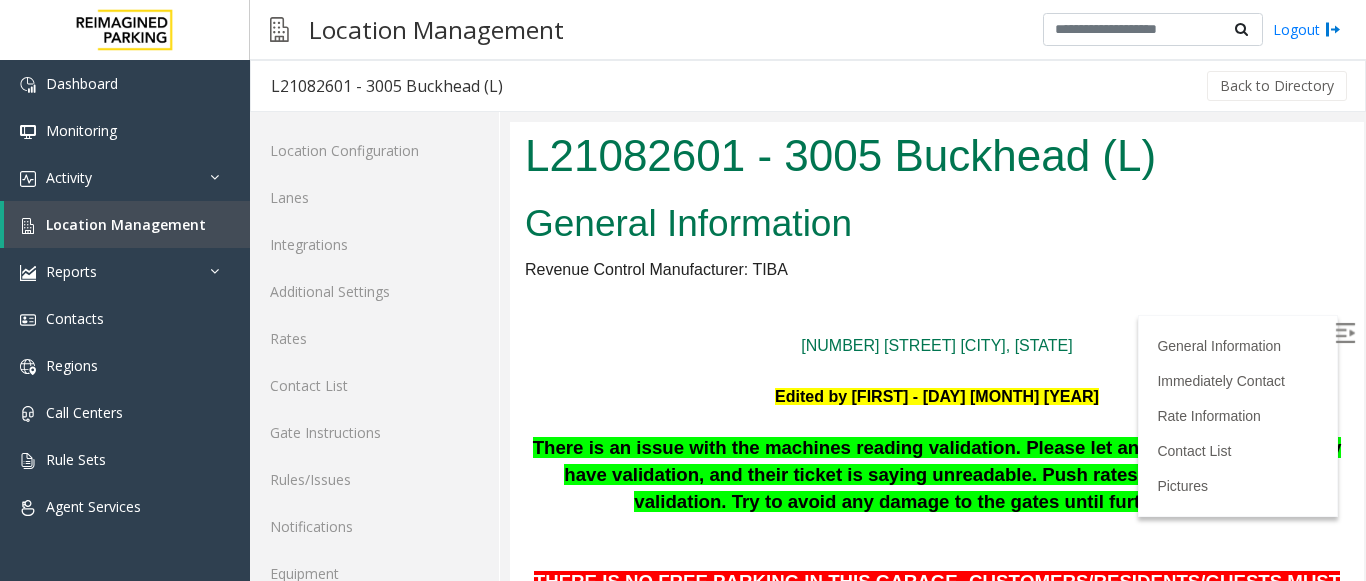 scroll, scrollTop: 0, scrollLeft: 0, axis: both 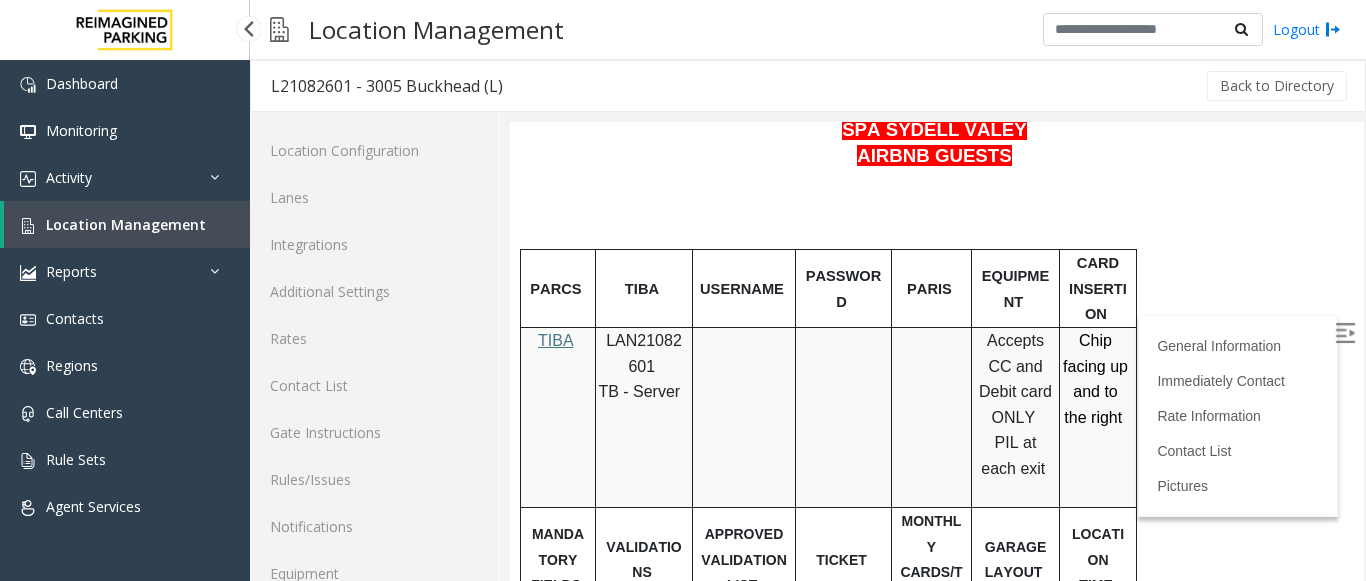 click on "Location Management" at bounding box center (126, 224) 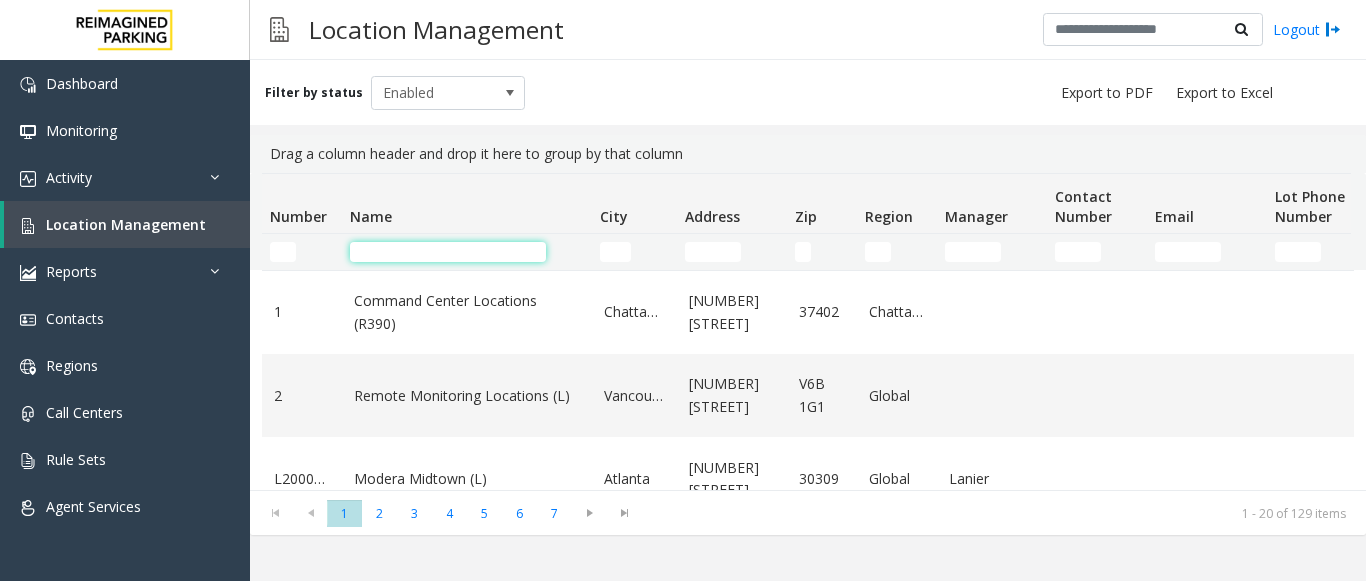 click 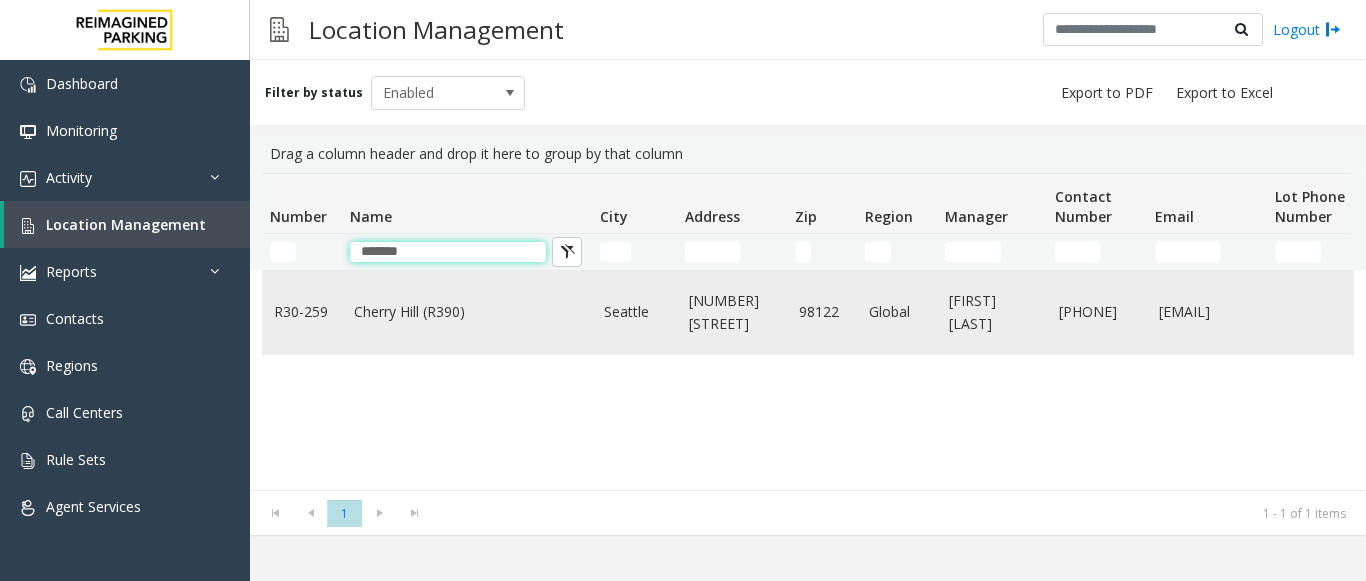 type on "******" 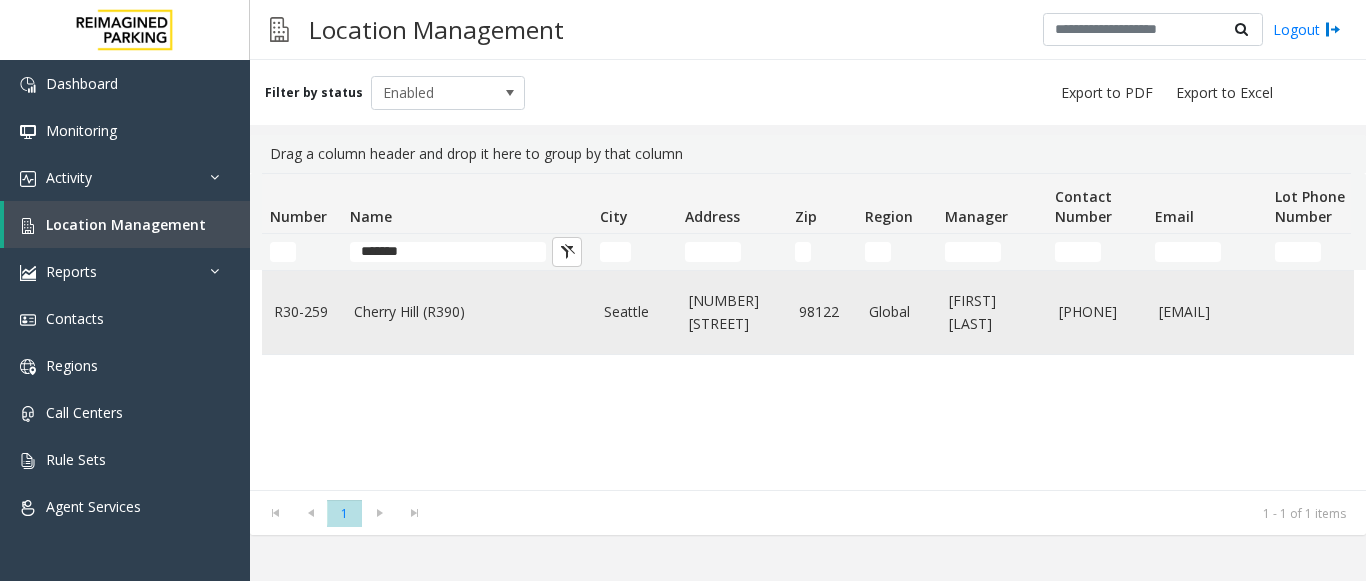 click on "Cherry Hill (R390)" 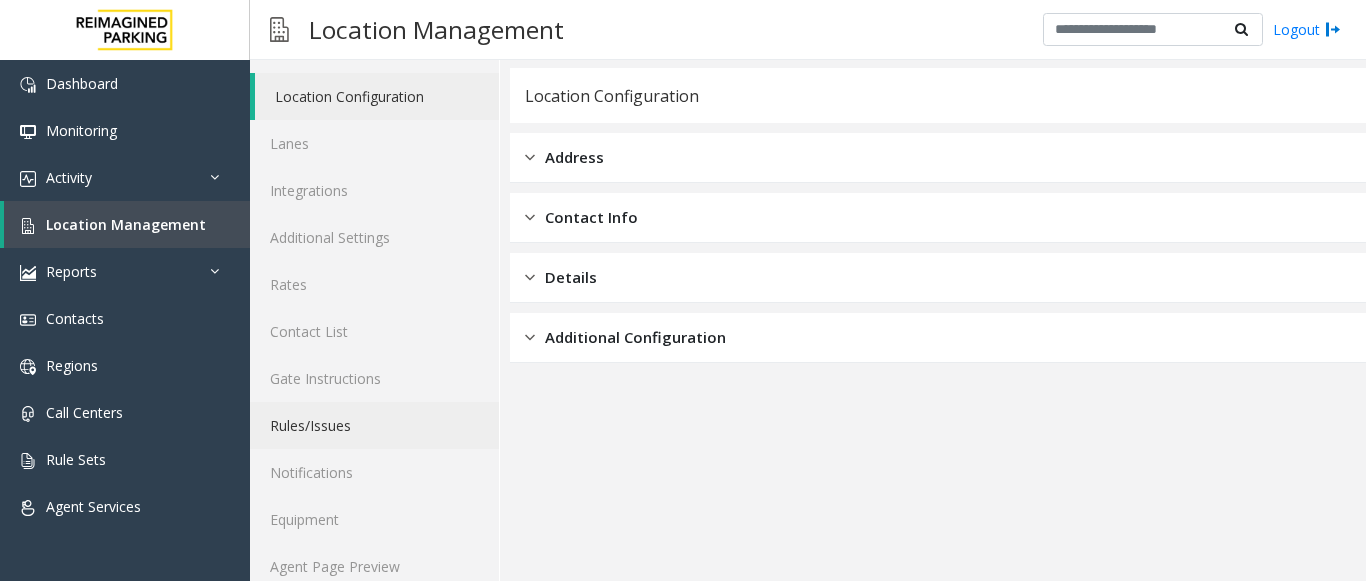 scroll, scrollTop: 78, scrollLeft: 0, axis: vertical 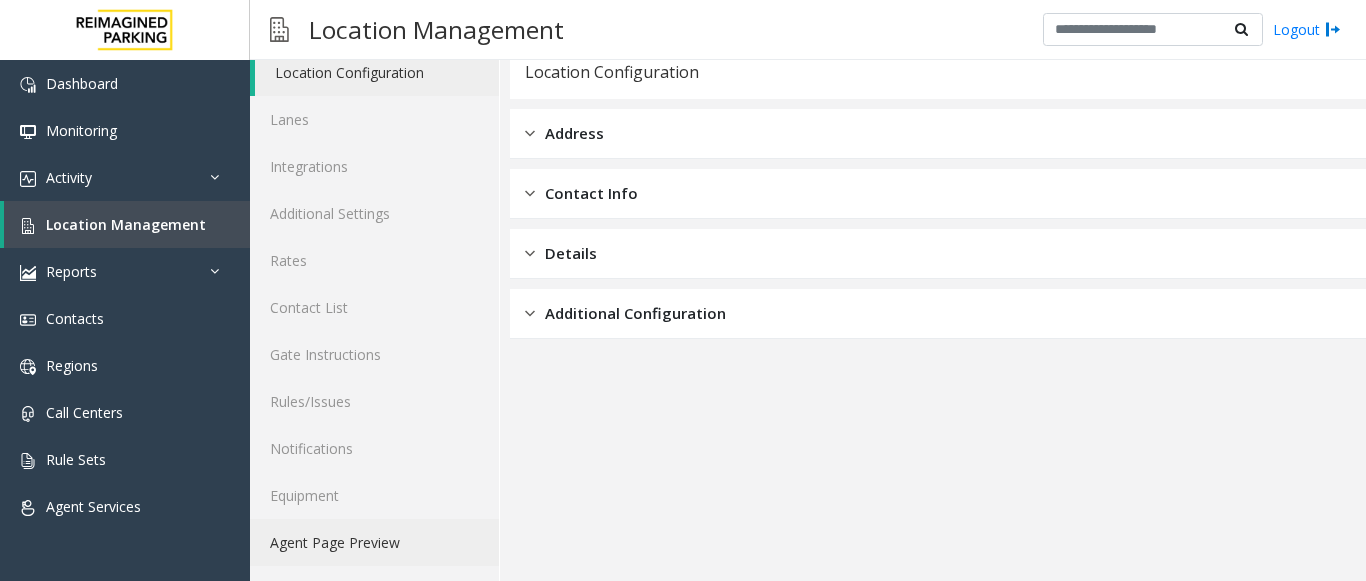 click on "Agent Page Preview" 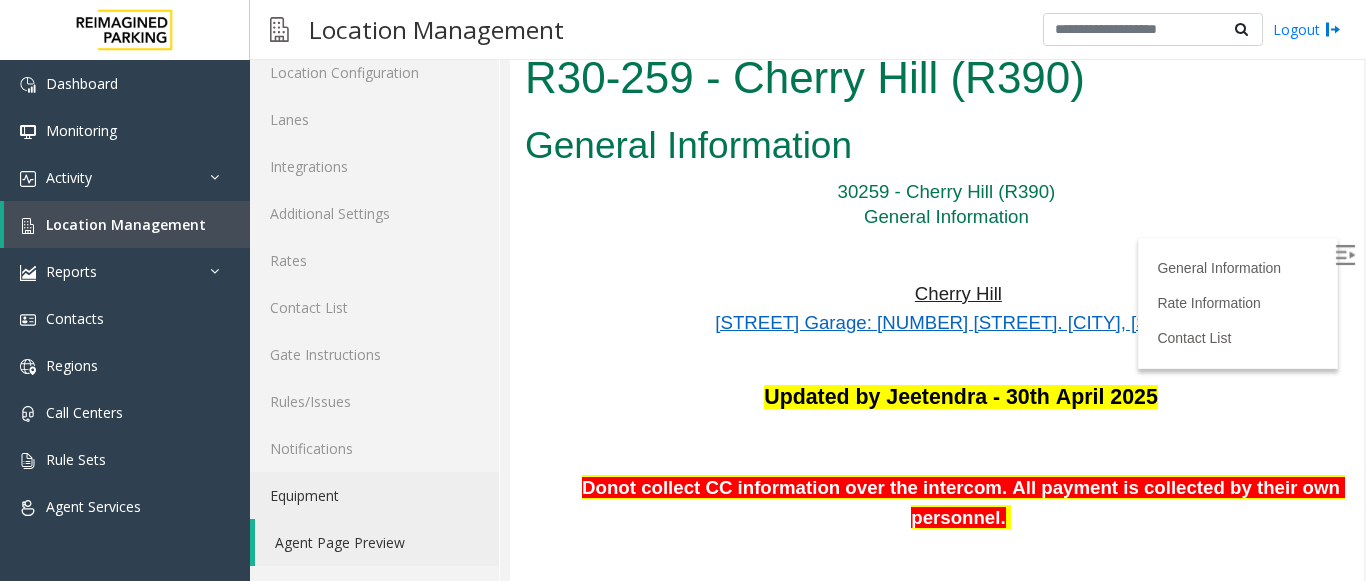 scroll, scrollTop: 0, scrollLeft: 0, axis: both 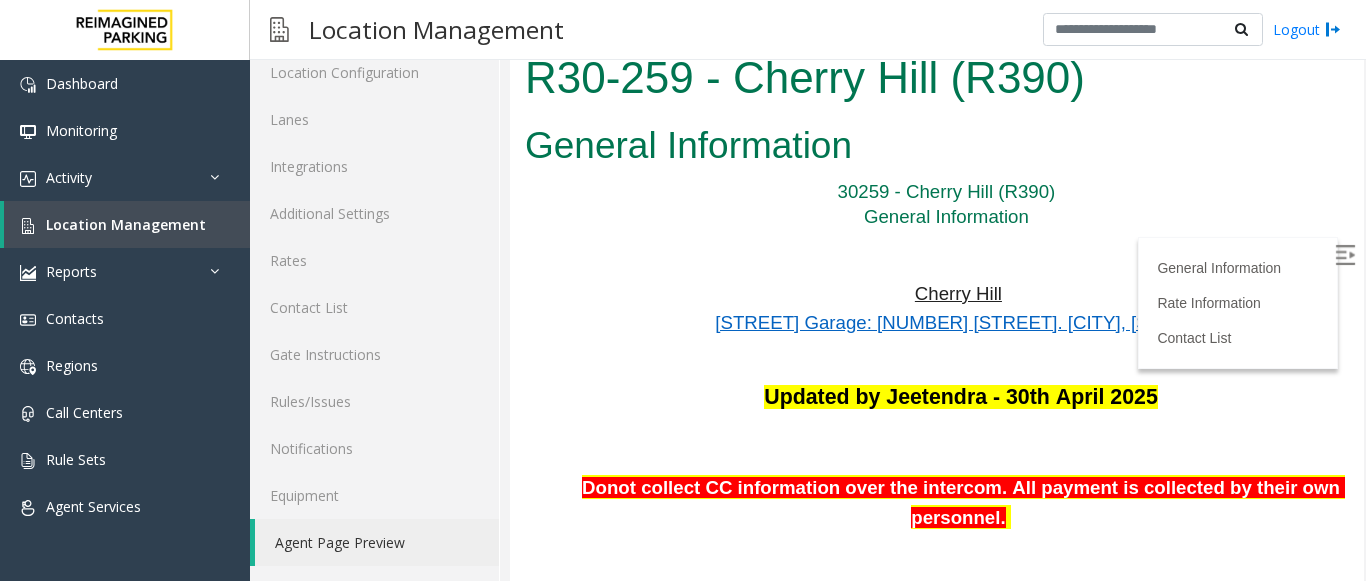 click at bounding box center [1345, 255] 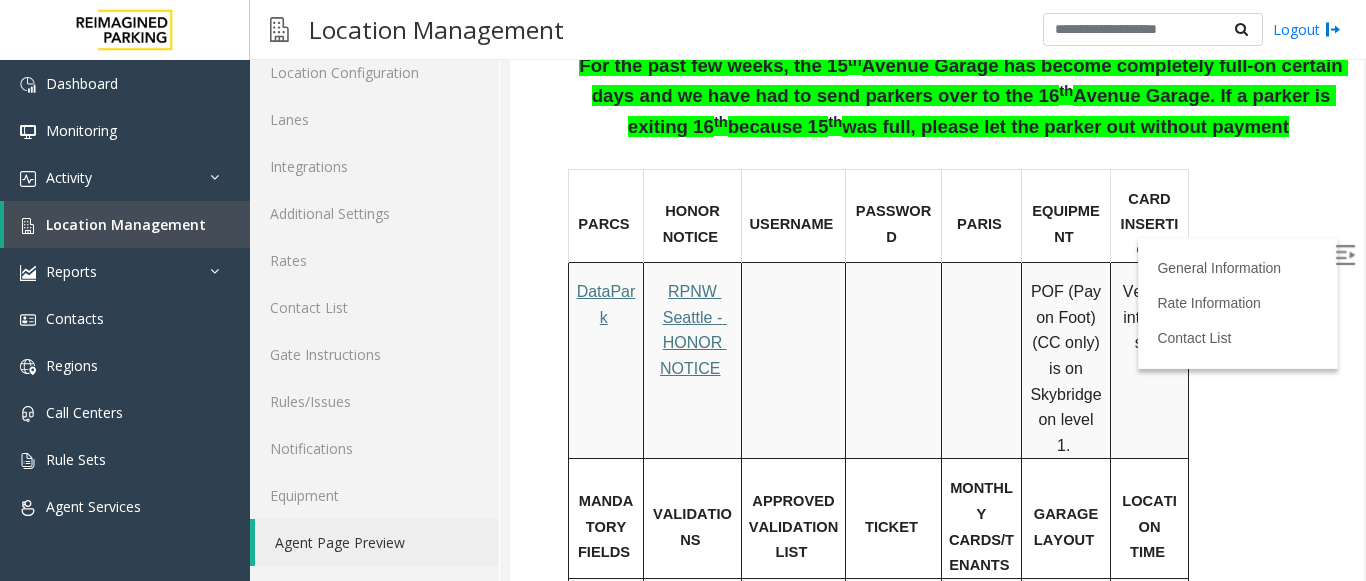 scroll, scrollTop: 1000, scrollLeft: 0, axis: vertical 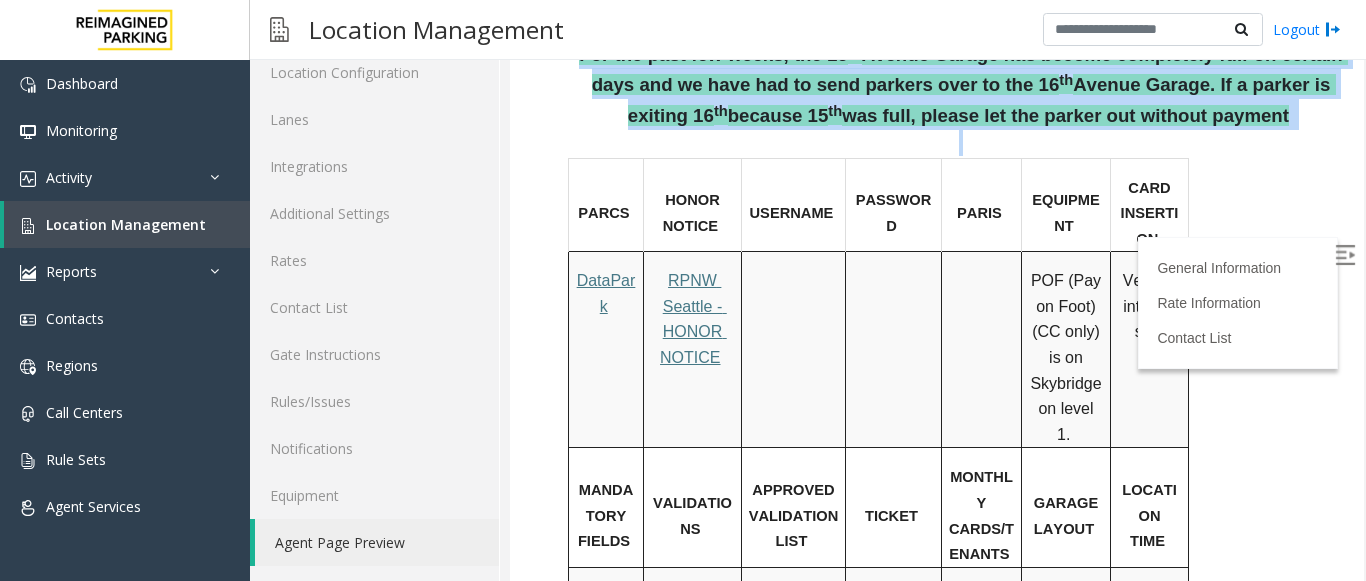 drag, startPoint x: 1333, startPoint y: 140, endPoint x: 1345, endPoint y: 176, distance: 37.94733 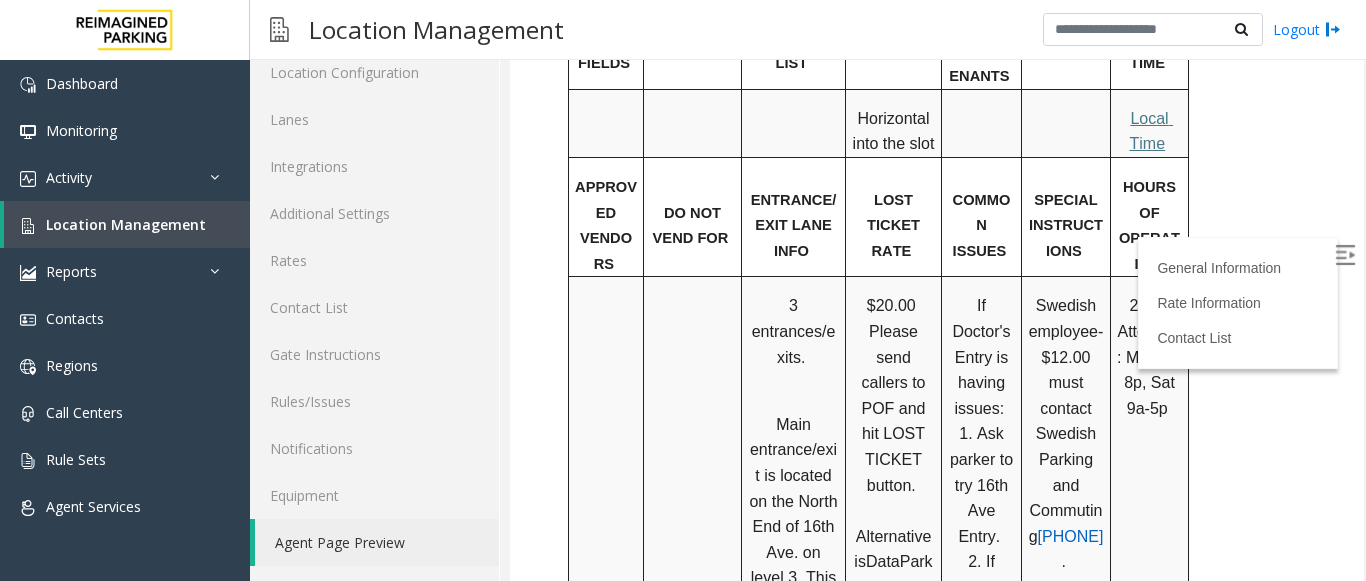 scroll, scrollTop: 1580, scrollLeft: 0, axis: vertical 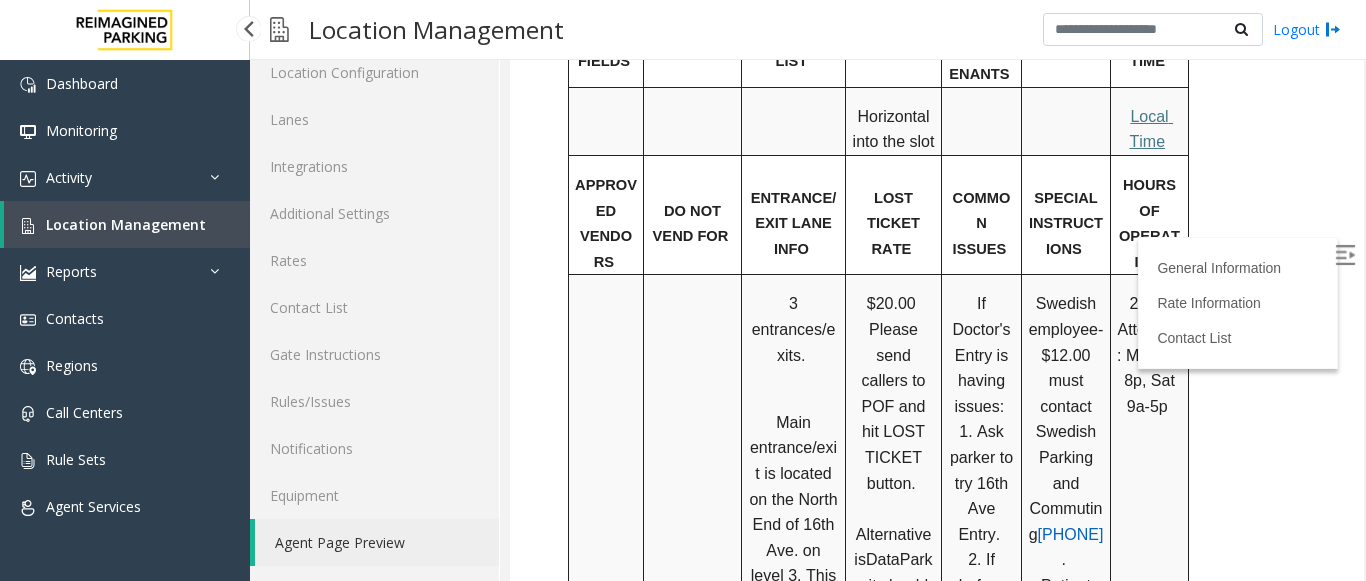 click on "Location Management" at bounding box center (126, 224) 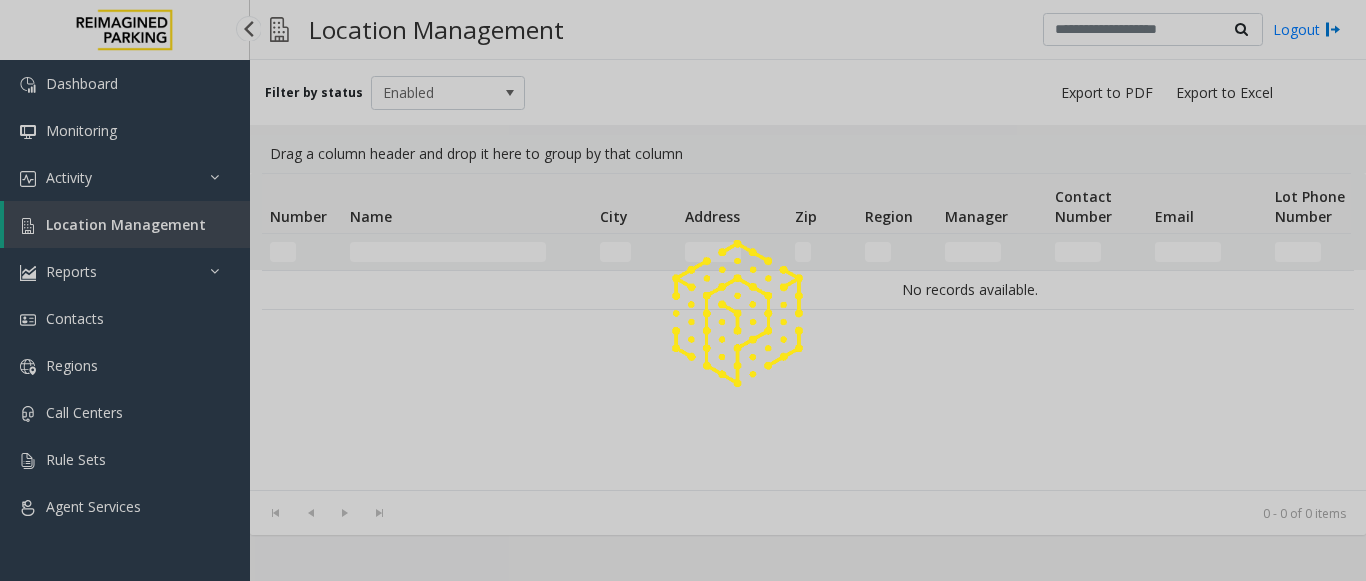 scroll, scrollTop: 0, scrollLeft: 0, axis: both 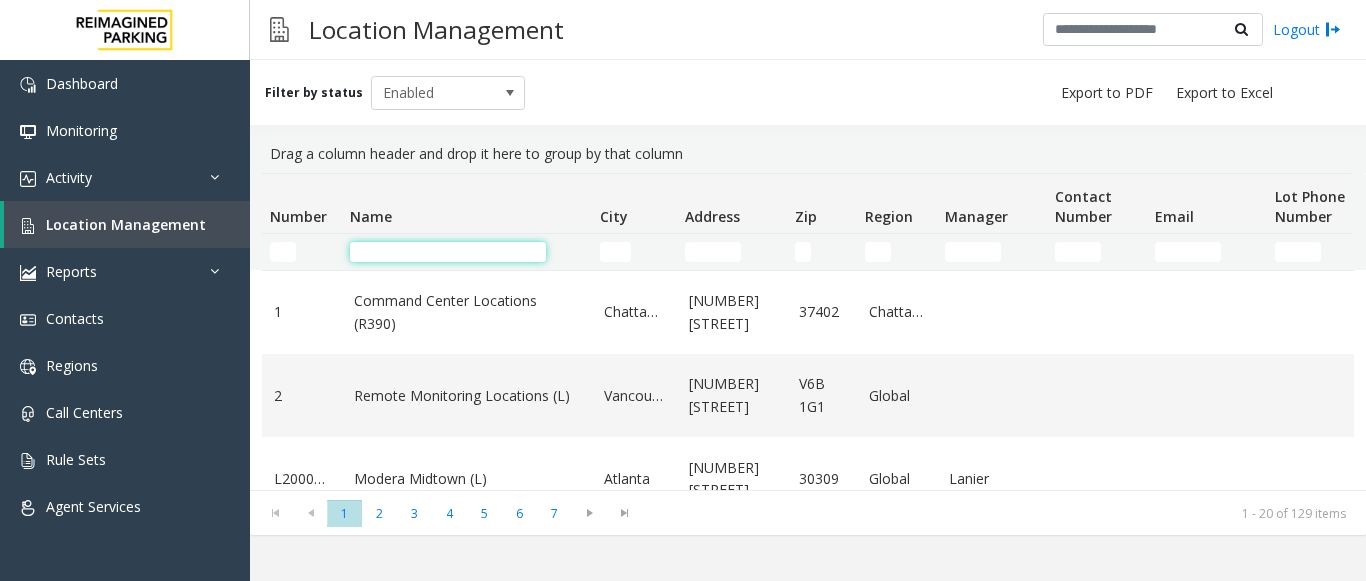 click 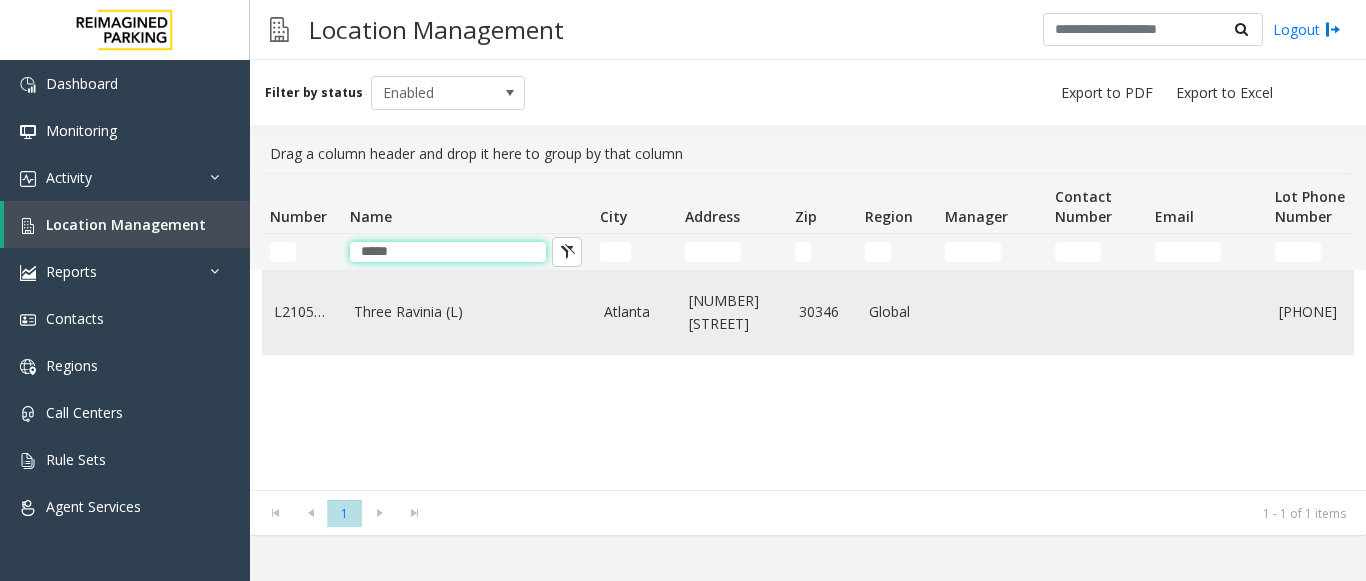 type on "*****" 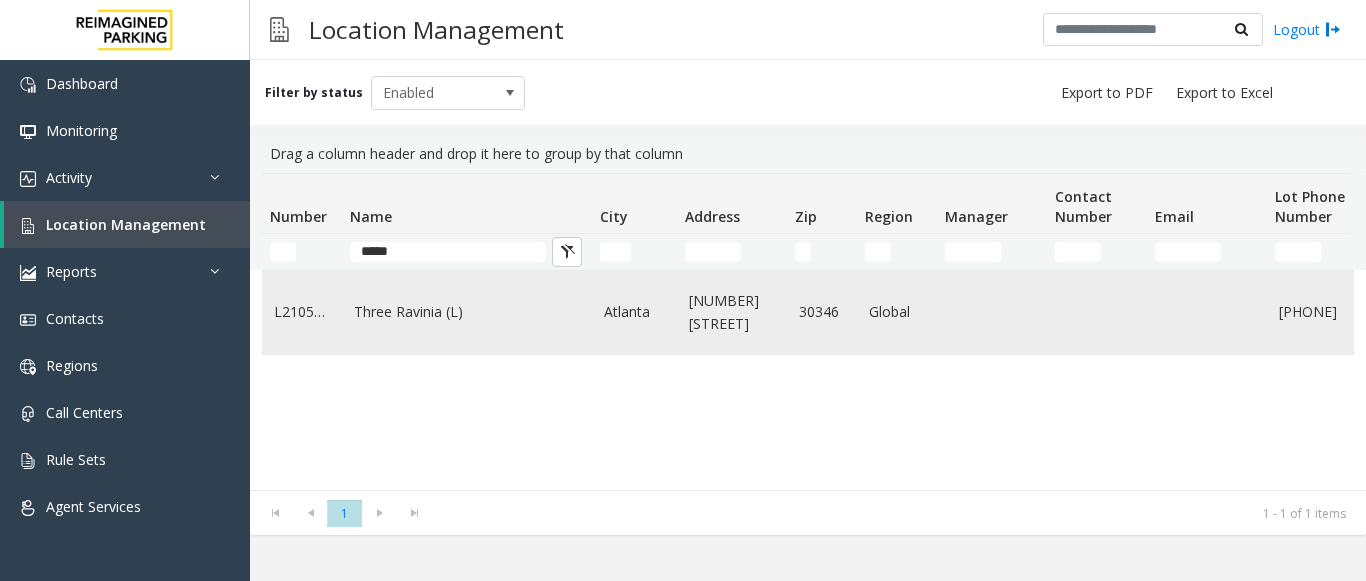 click on "Three Ravinia (L)" 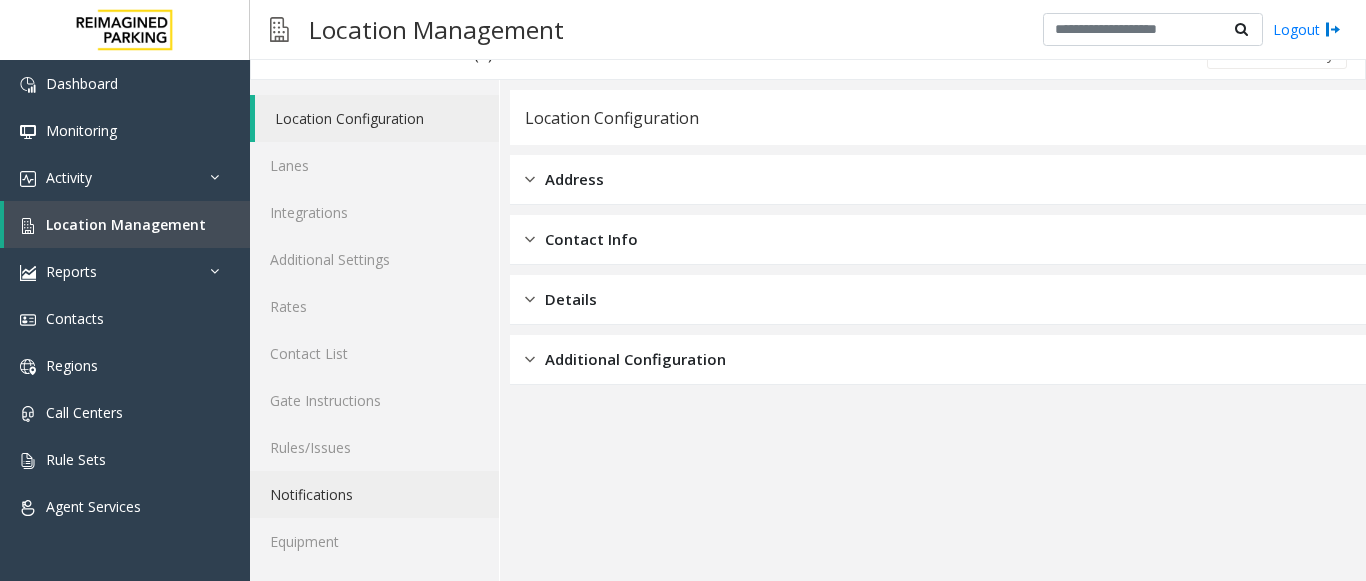 scroll, scrollTop: 78, scrollLeft: 0, axis: vertical 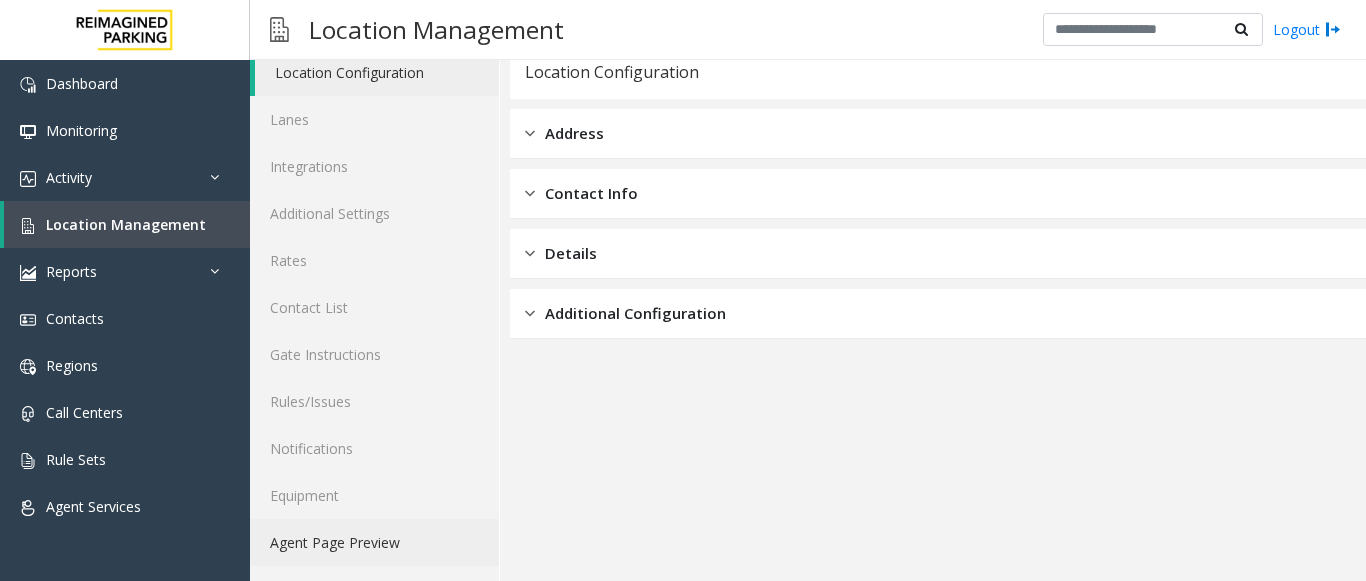 click on "Agent Page Preview" 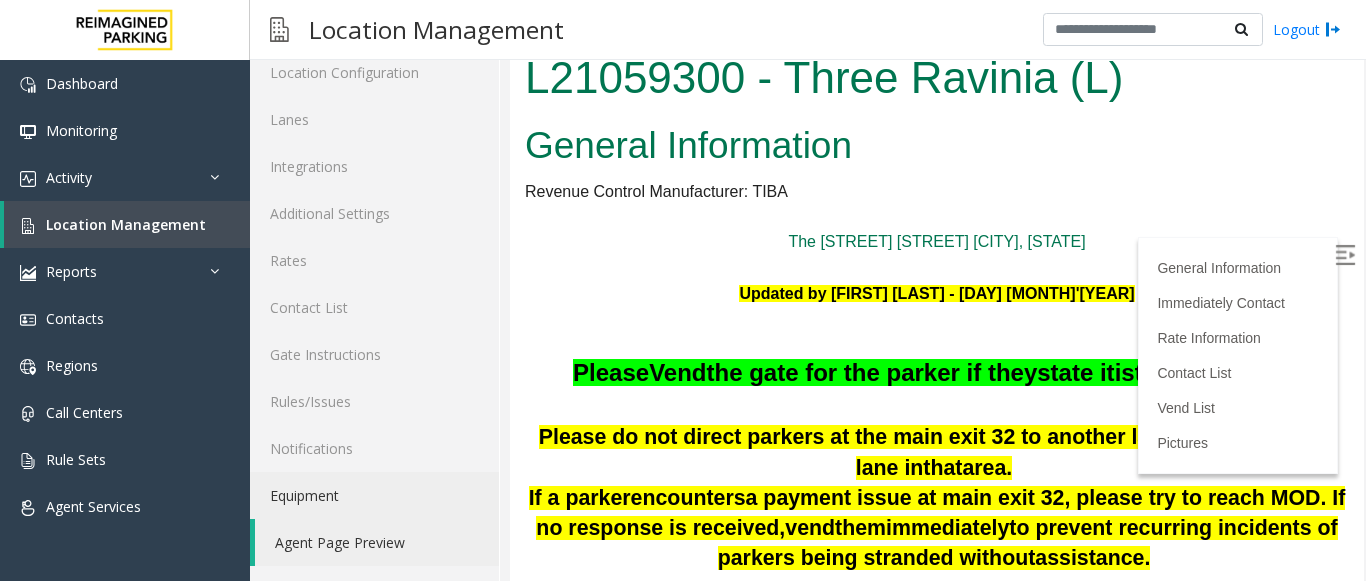 scroll, scrollTop: 0, scrollLeft: 0, axis: both 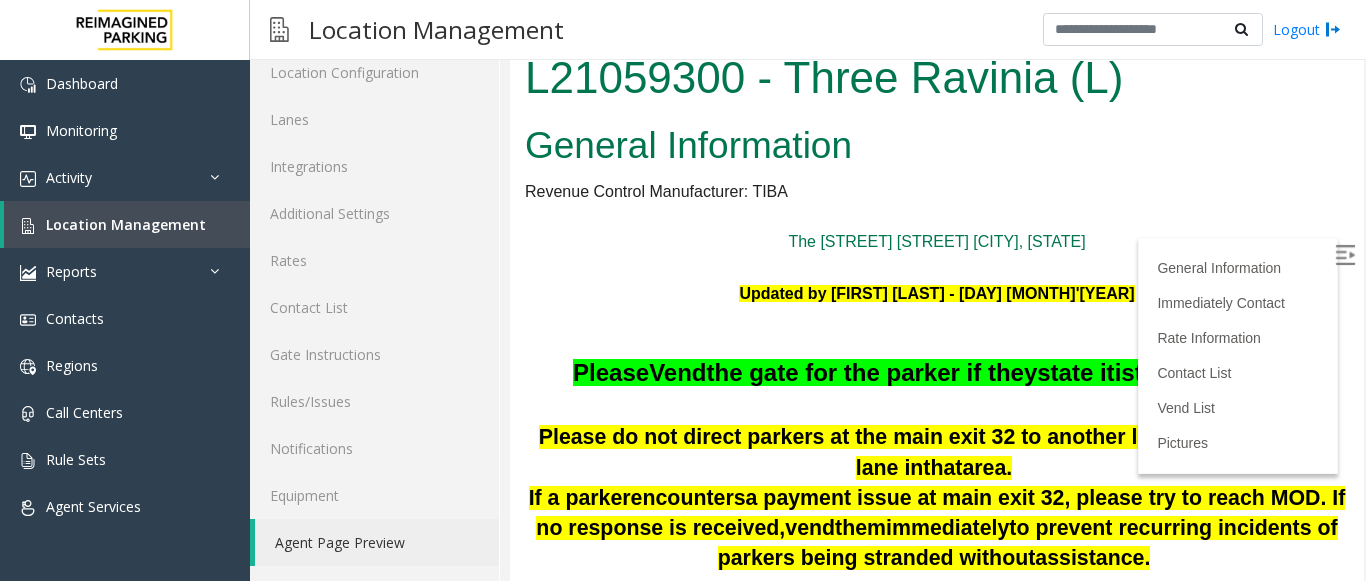 click at bounding box center (1345, 255) 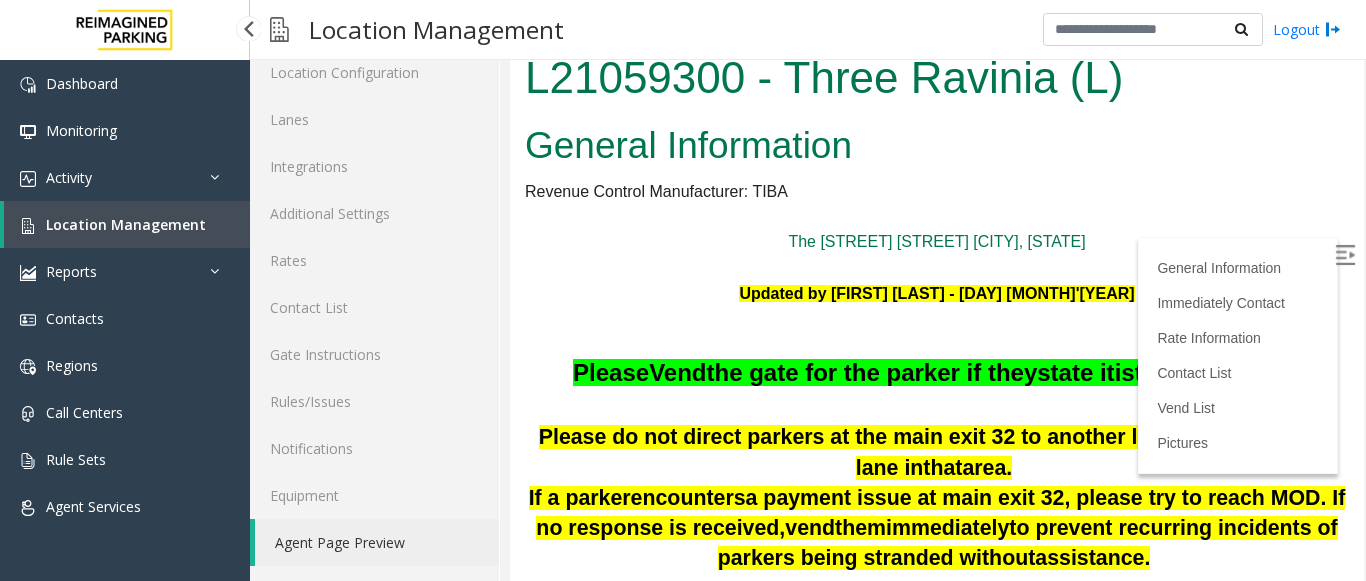 click on "Location Management" at bounding box center [126, 224] 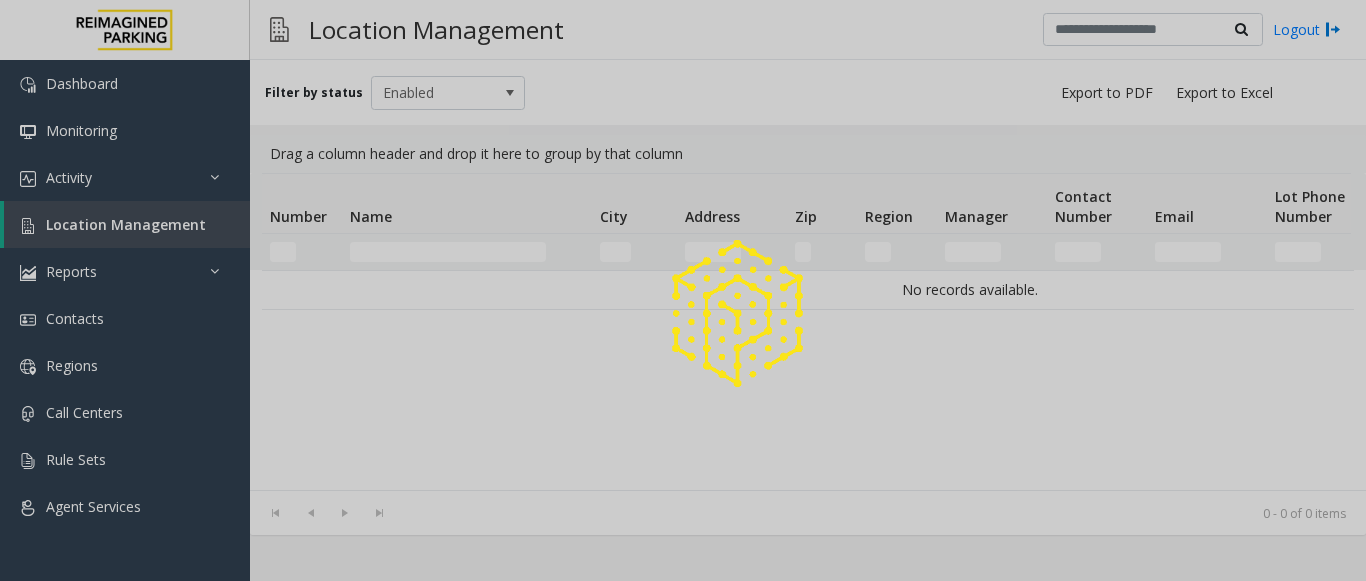 scroll, scrollTop: 0, scrollLeft: 0, axis: both 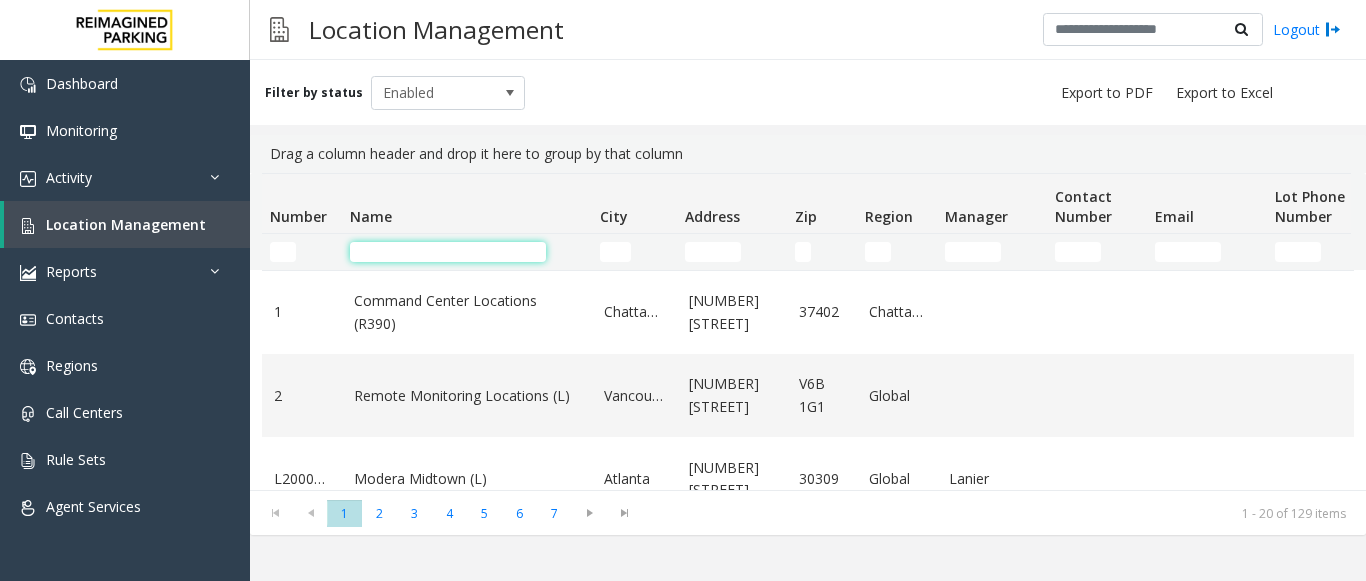 click 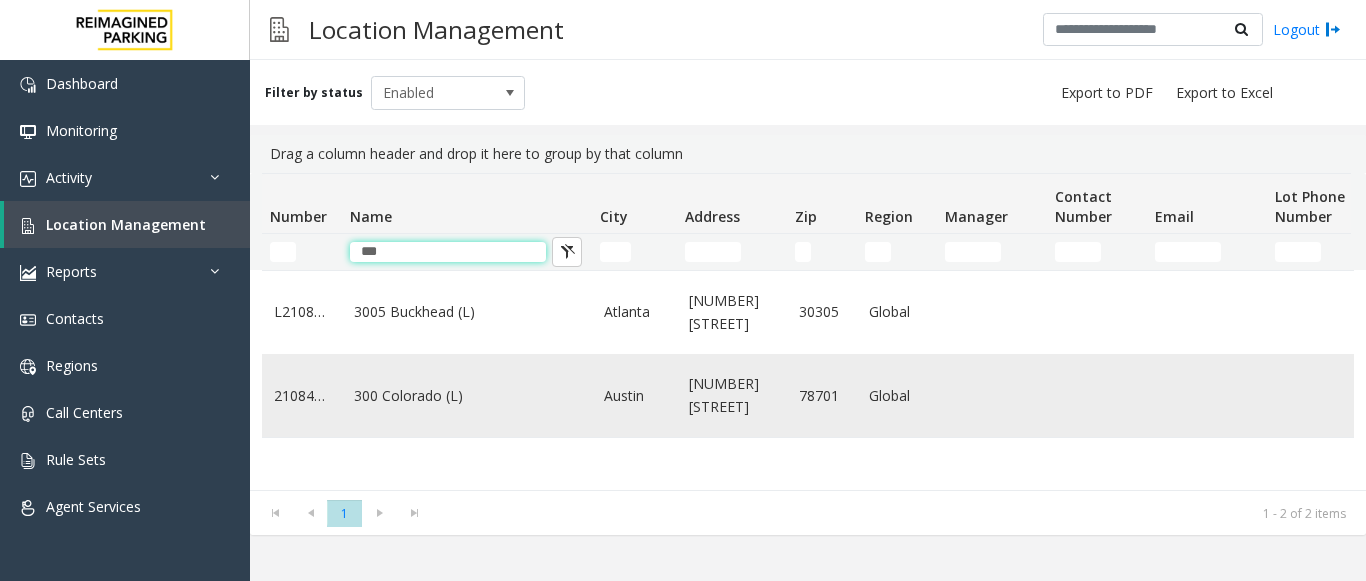 type on "***" 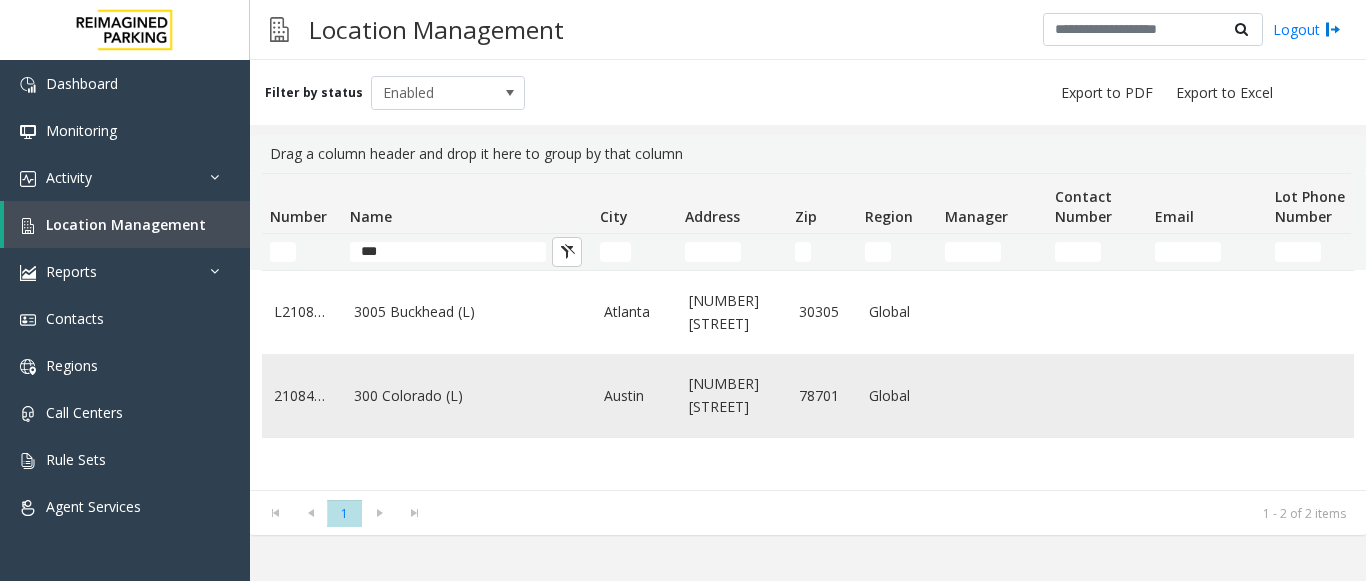 click on "300 Colorado (L)" 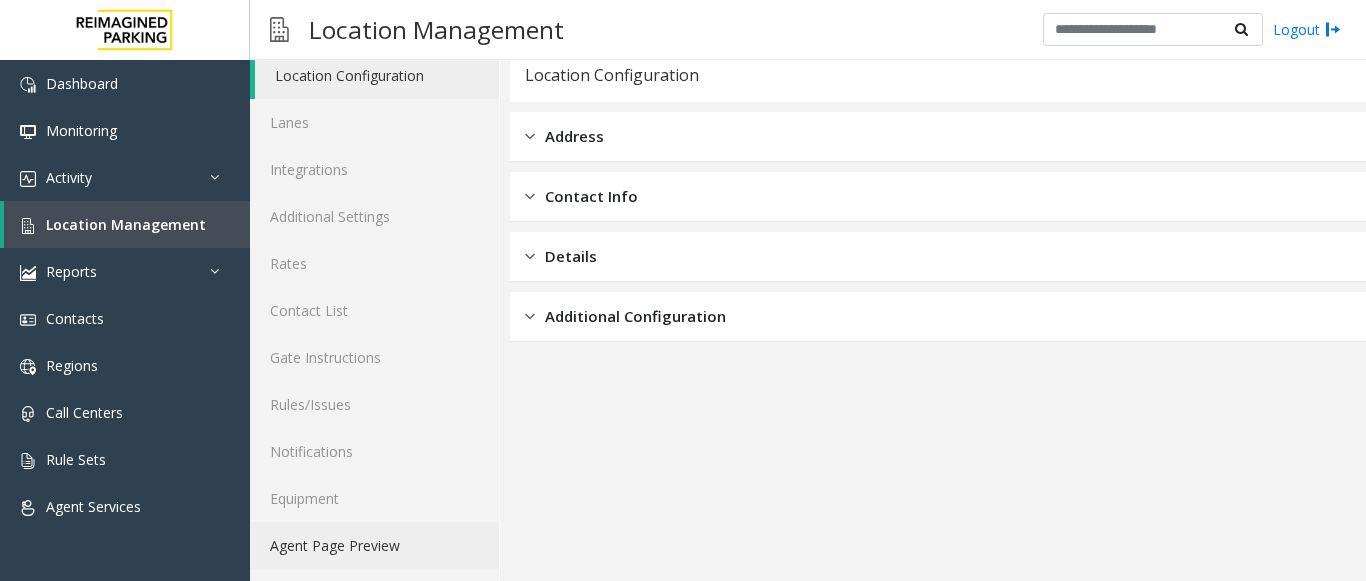 scroll, scrollTop: 78, scrollLeft: 0, axis: vertical 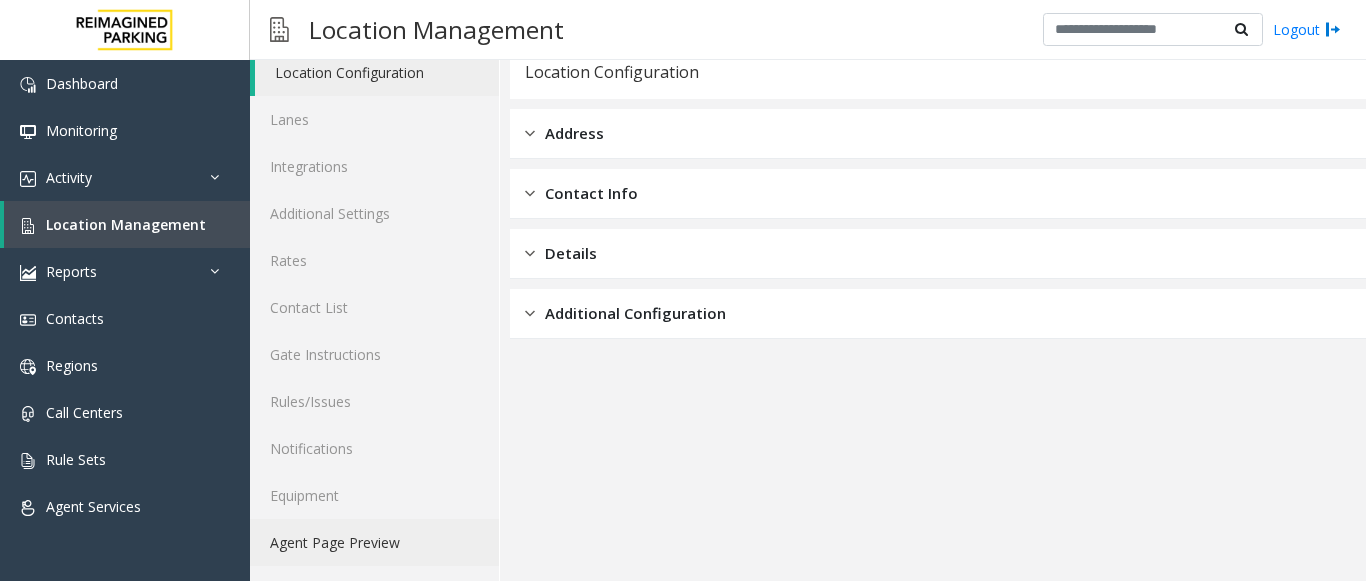 click on "Agent Page Preview" 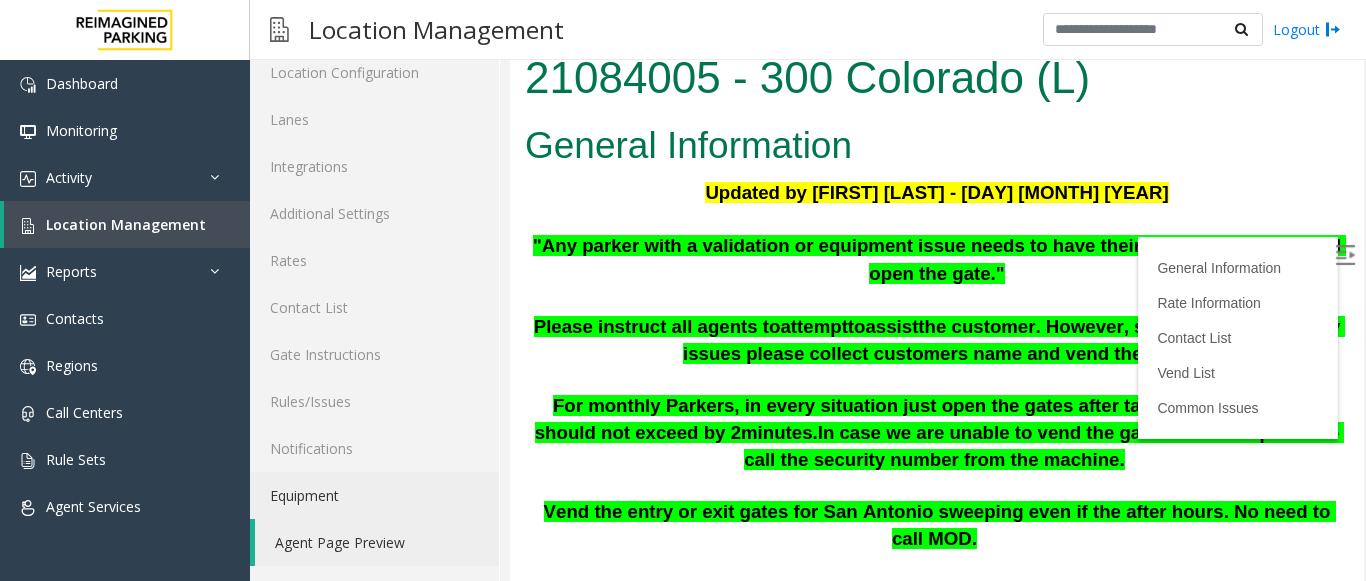 scroll, scrollTop: 0, scrollLeft: 0, axis: both 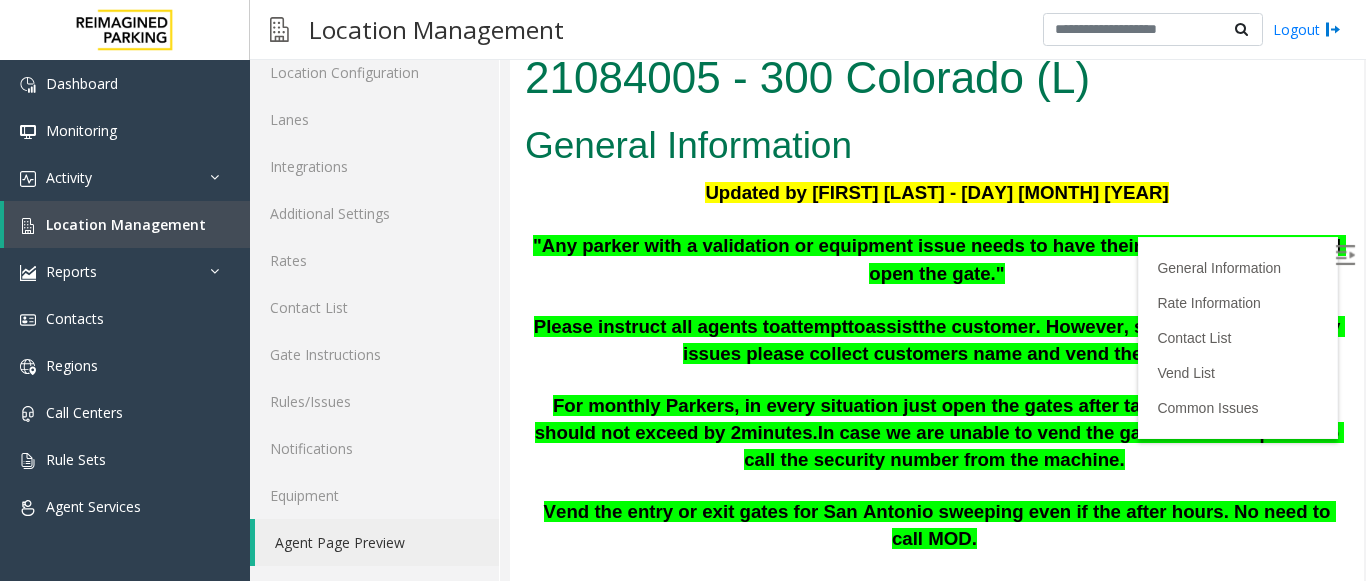 click at bounding box center (1345, 255) 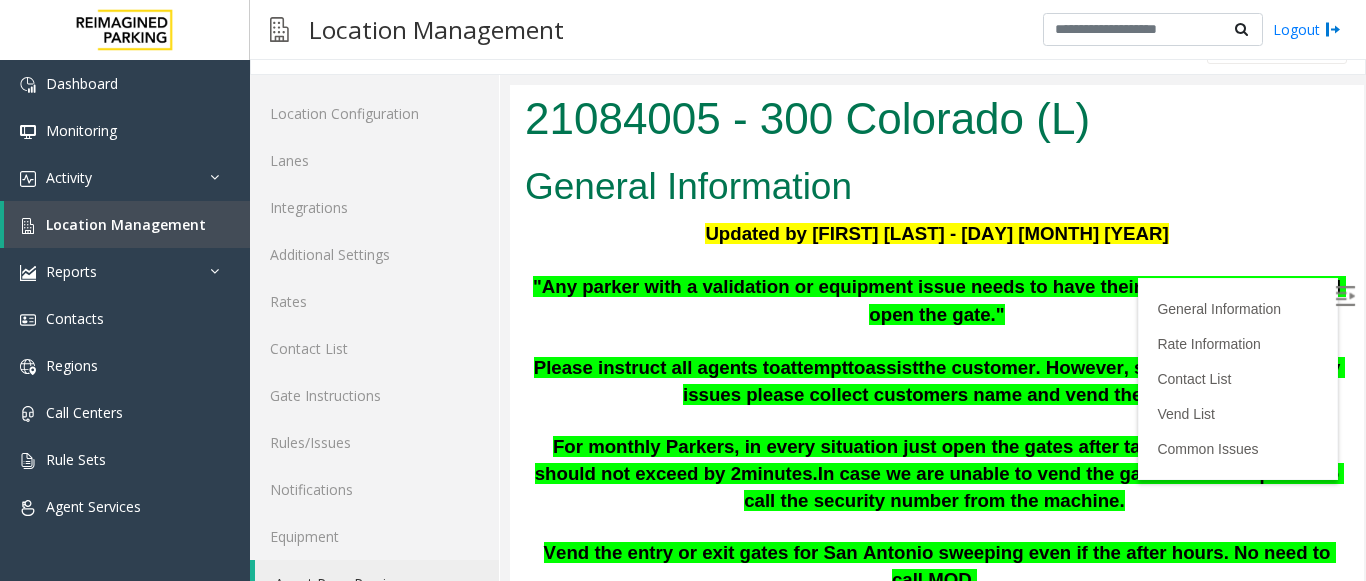 scroll, scrollTop: 0, scrollLeft: 0, axis: both 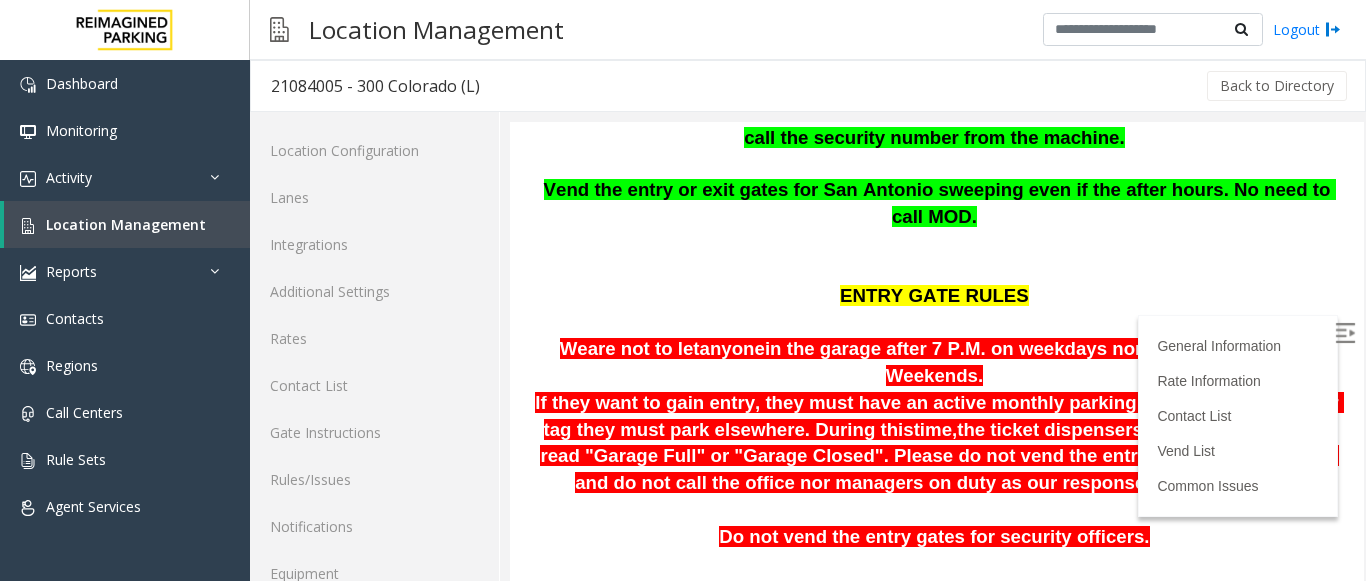 click on "ENTRY GATE RULES" at bounding box center (937, 296) 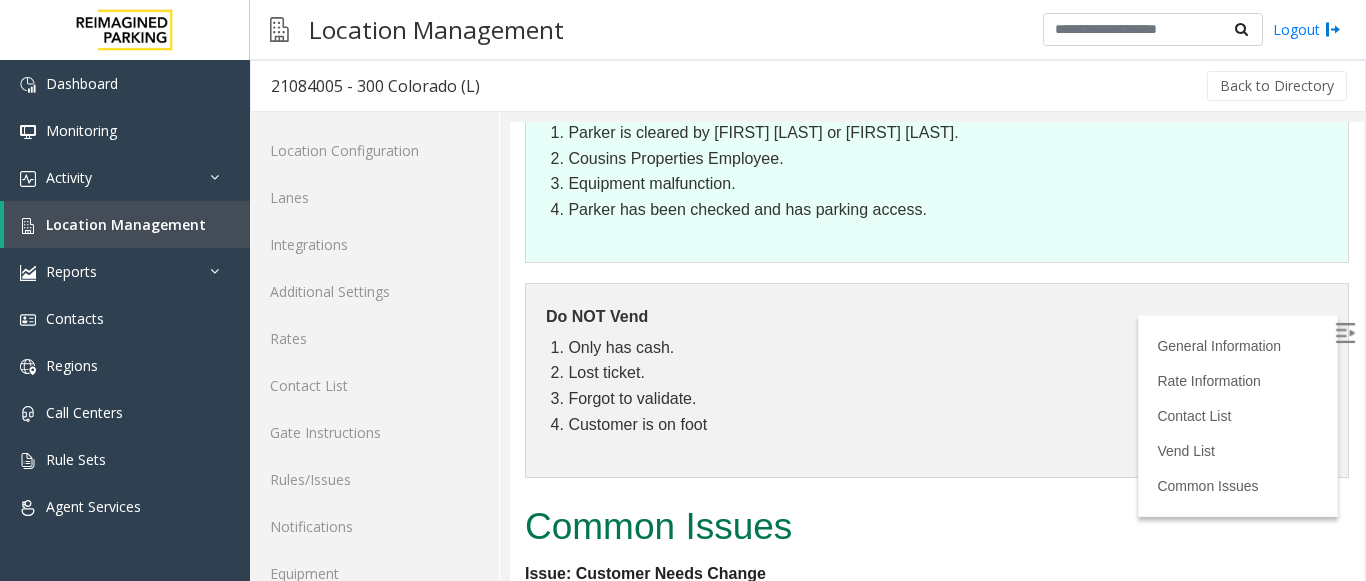 scroll, scrollTop: 3056, scrollLeft: 0, axis: vertical 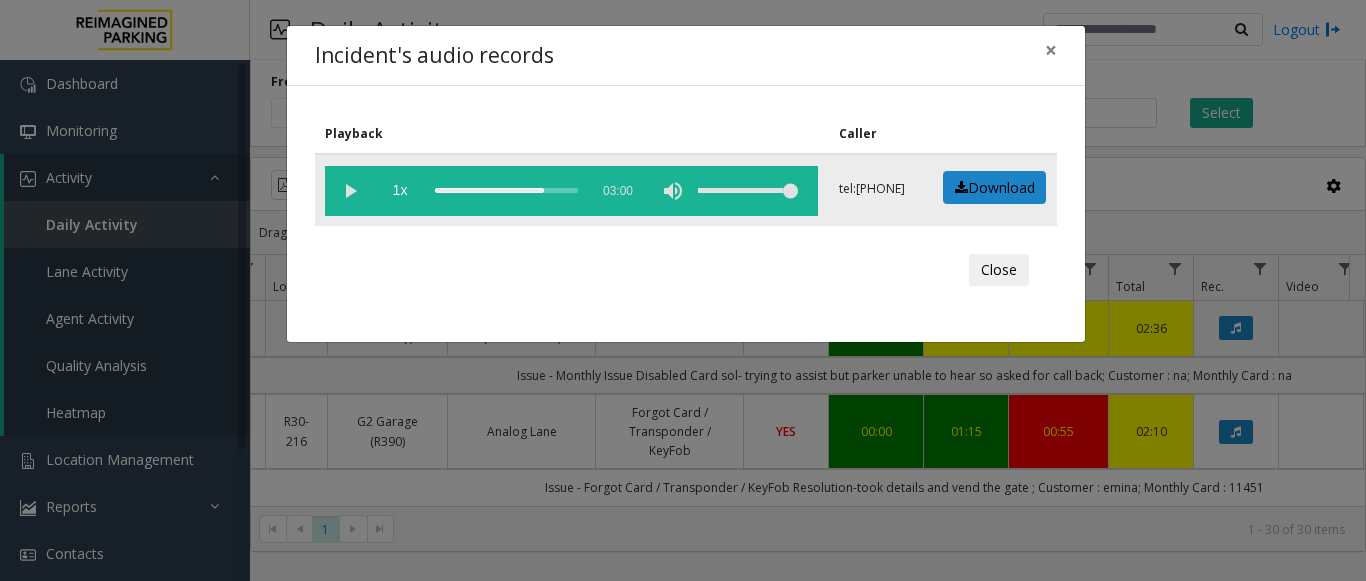 click 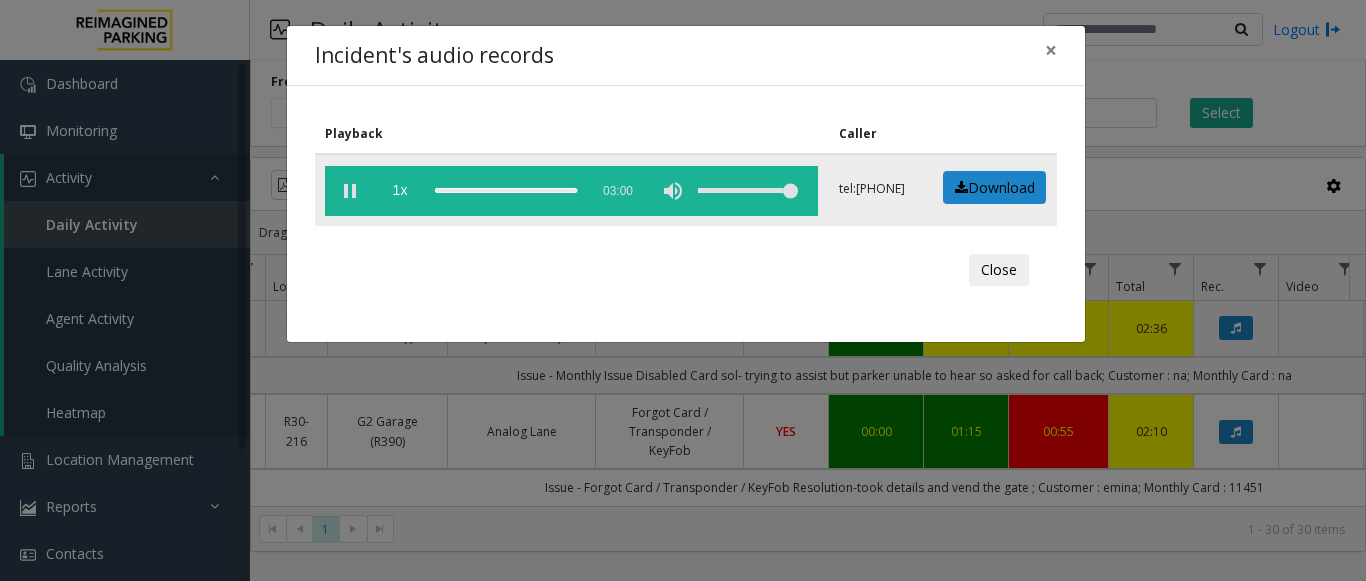 click 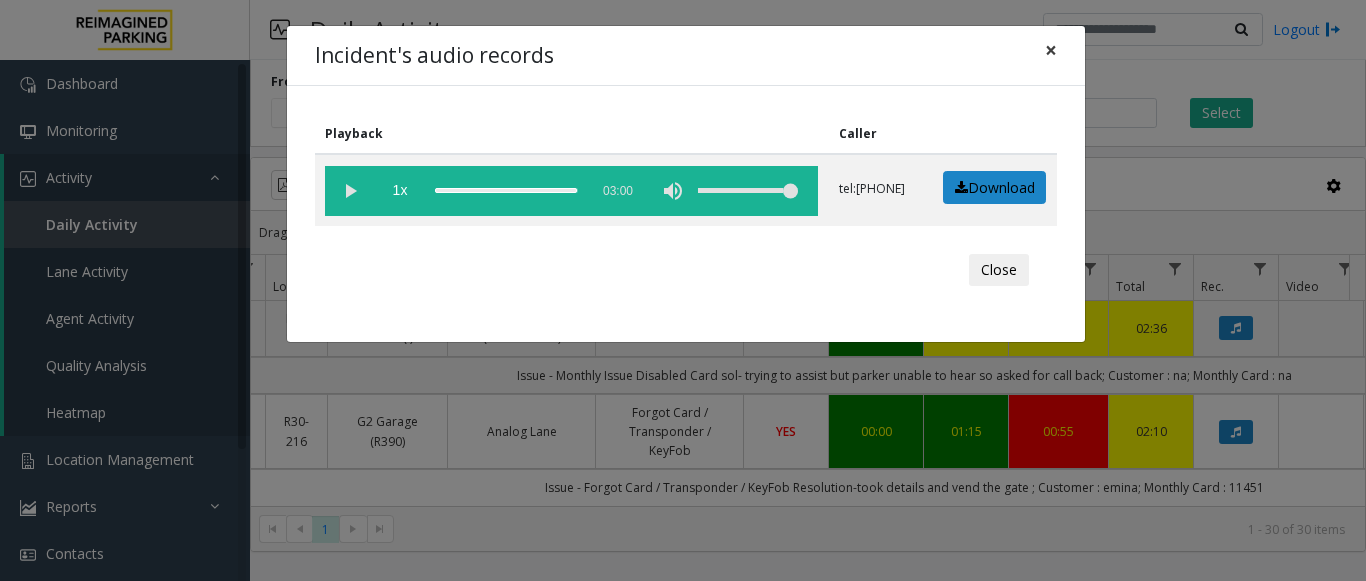 click on "×" 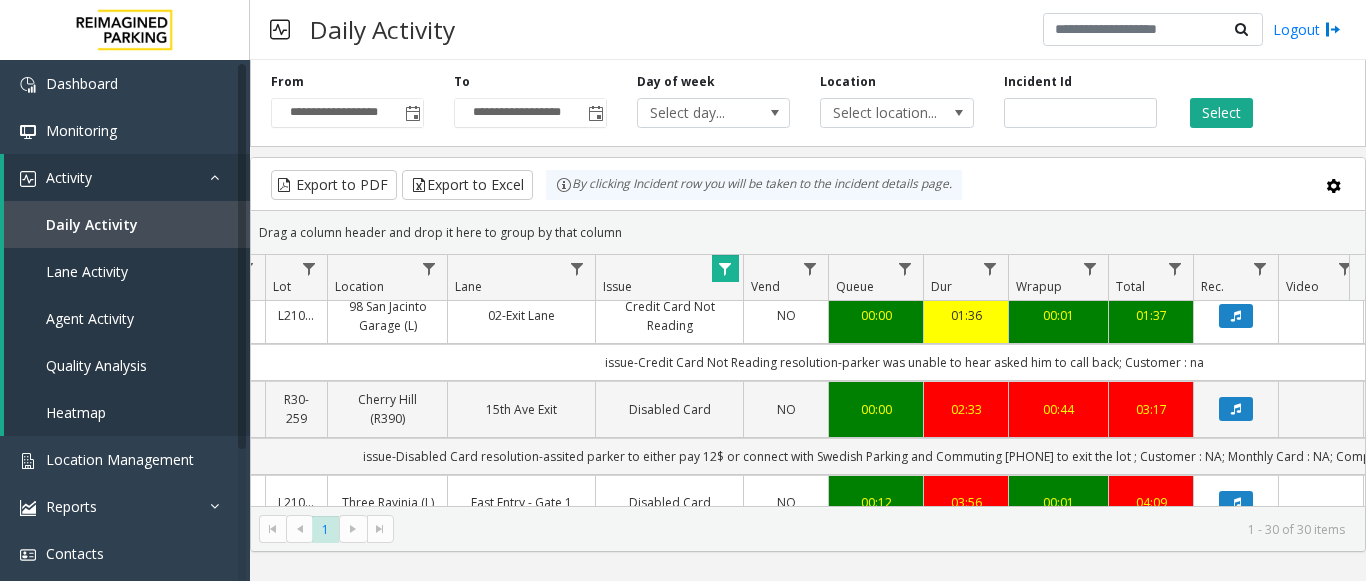 scroll, scrollTop: 700, scrollLeft: 280, axis: both 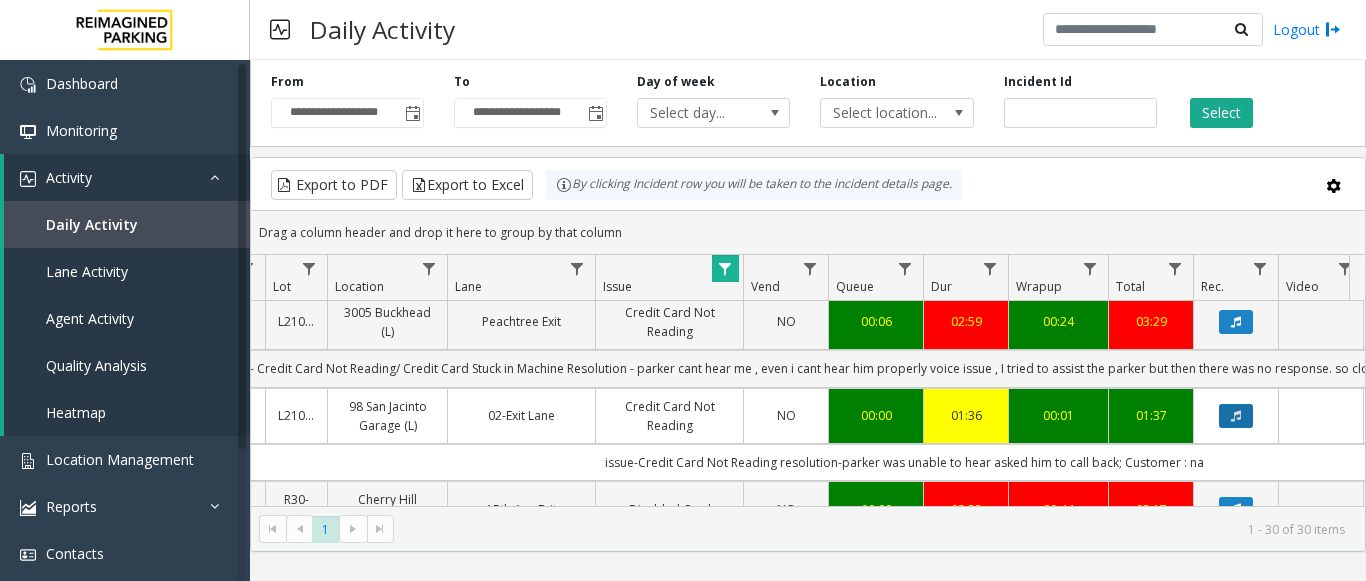 click 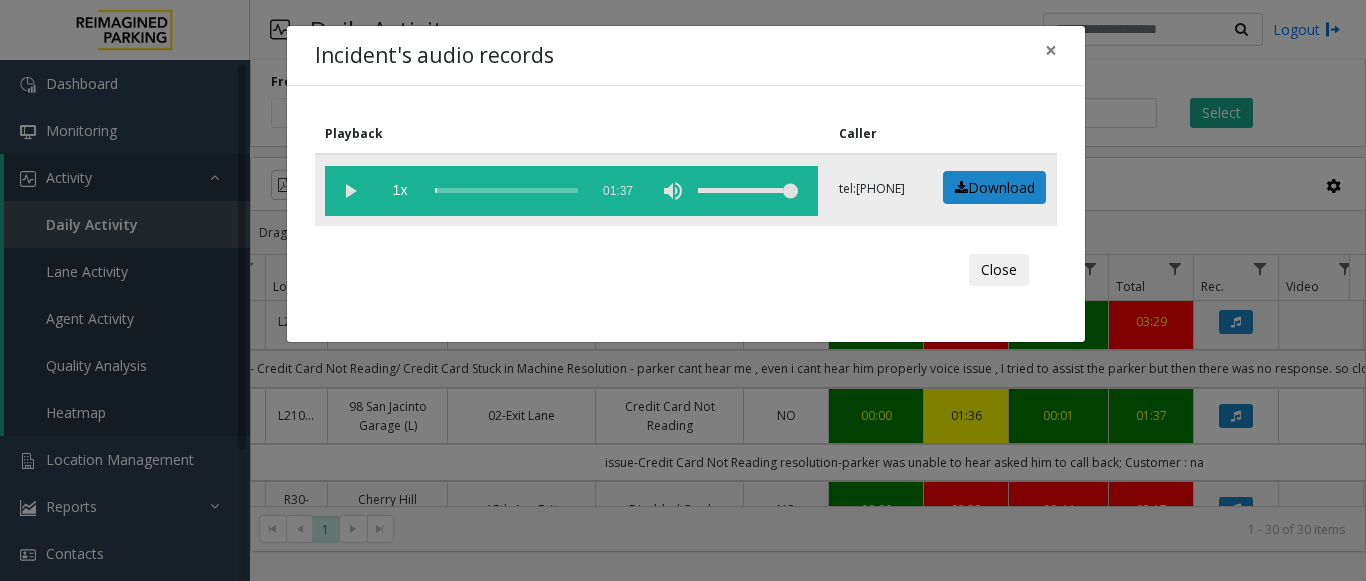 click 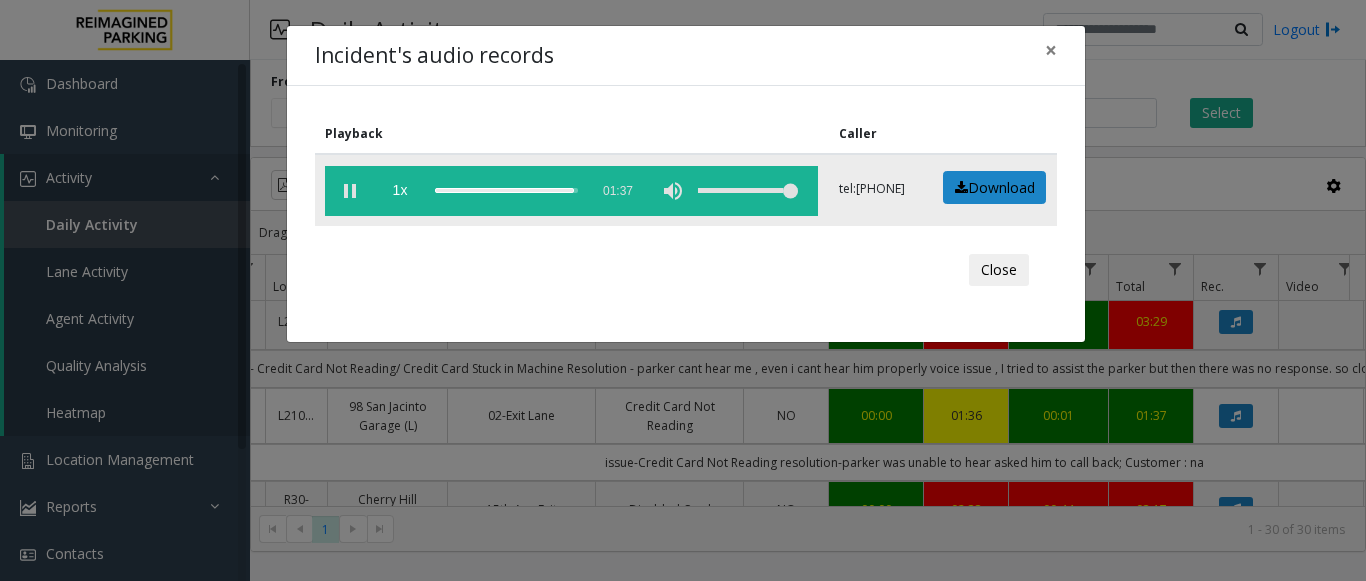 click 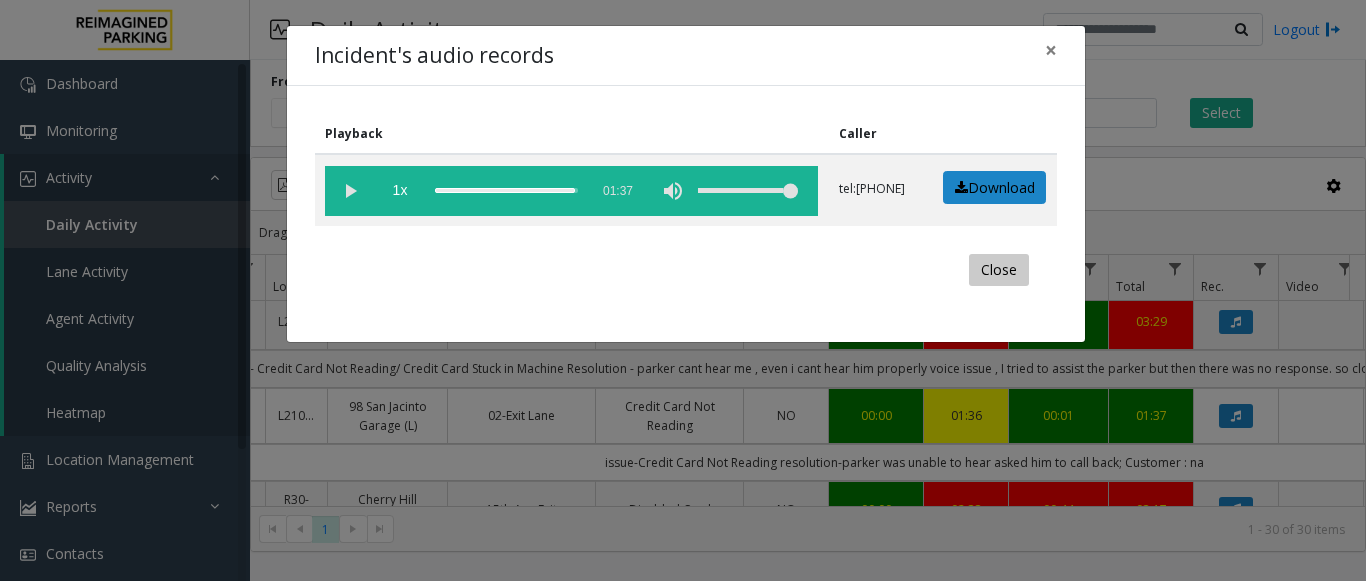 click on "Close" 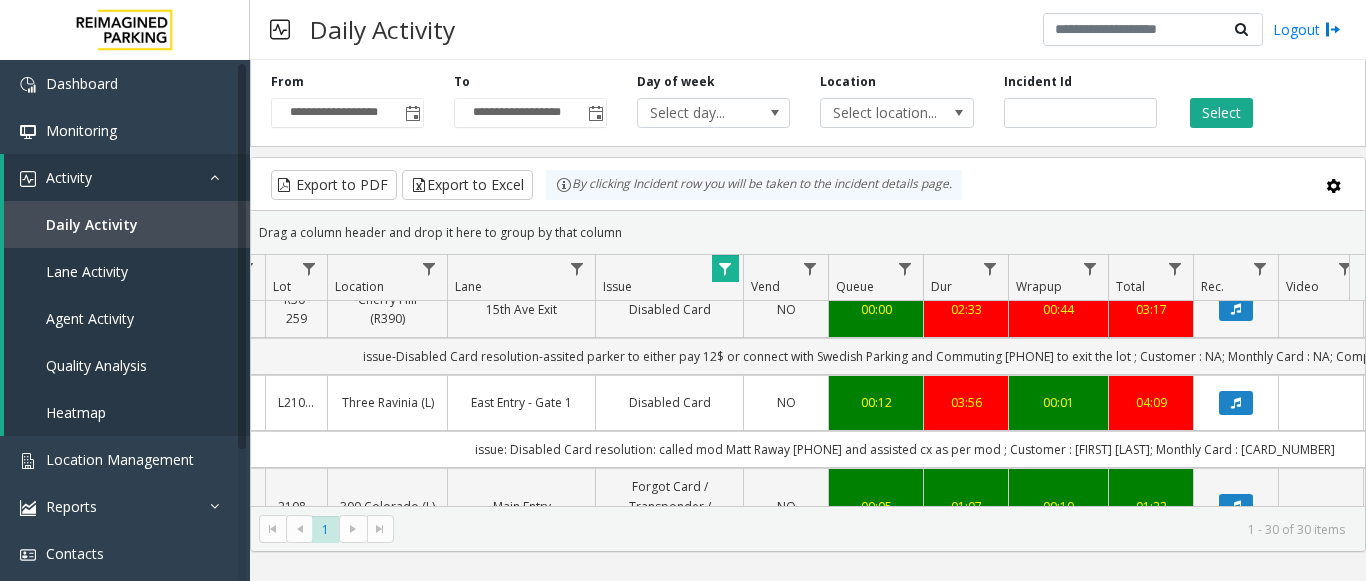 scroll, scrollTop: 800, scrollLeft: 280, axis: both 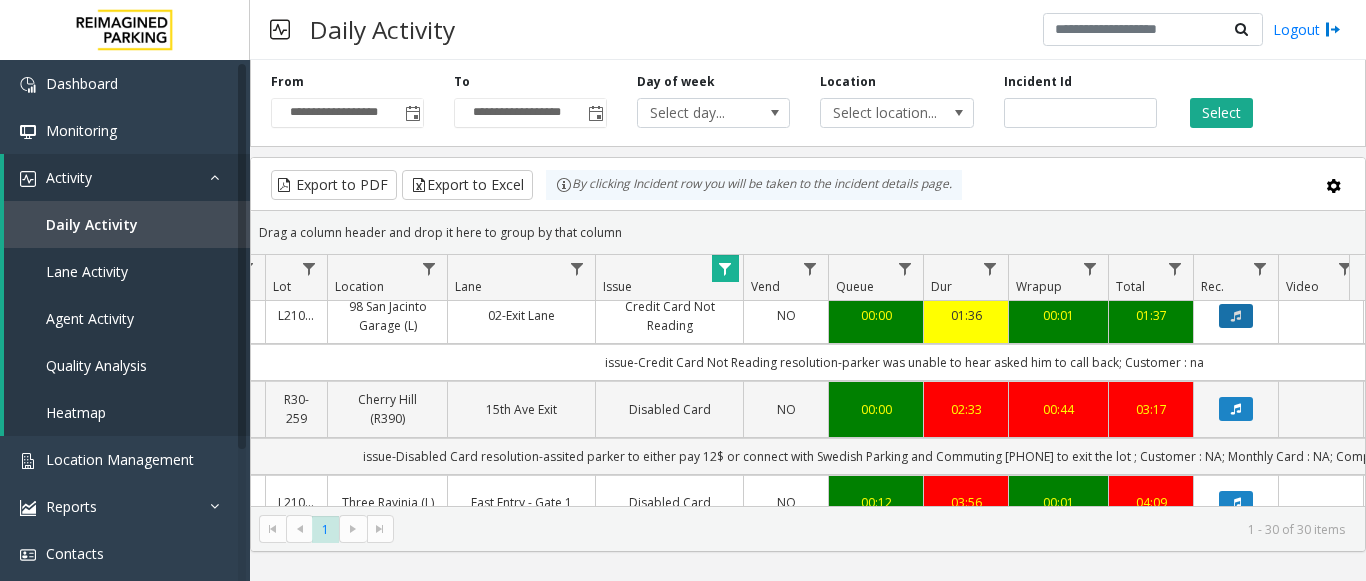 click 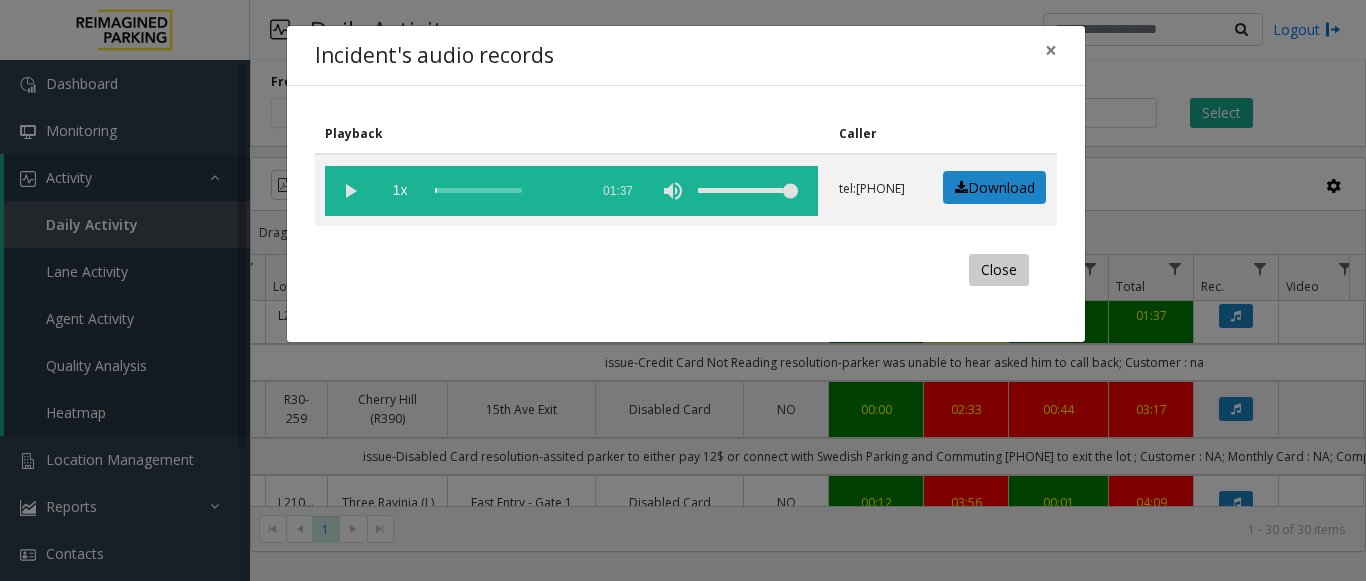 click on "Close" 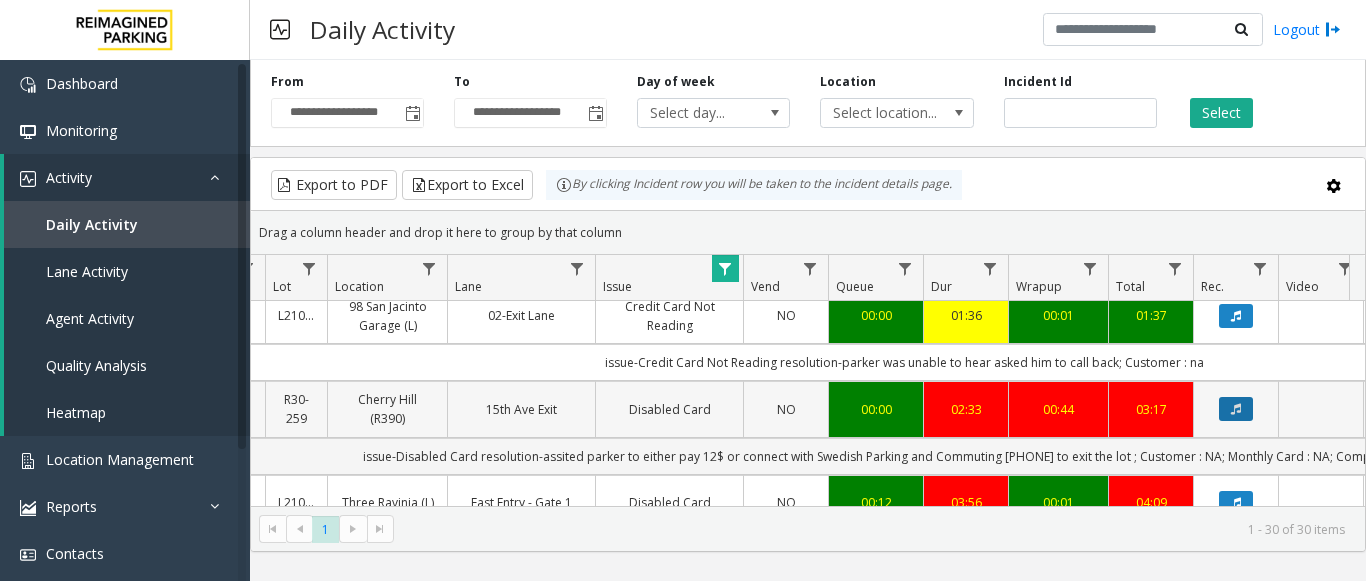 click 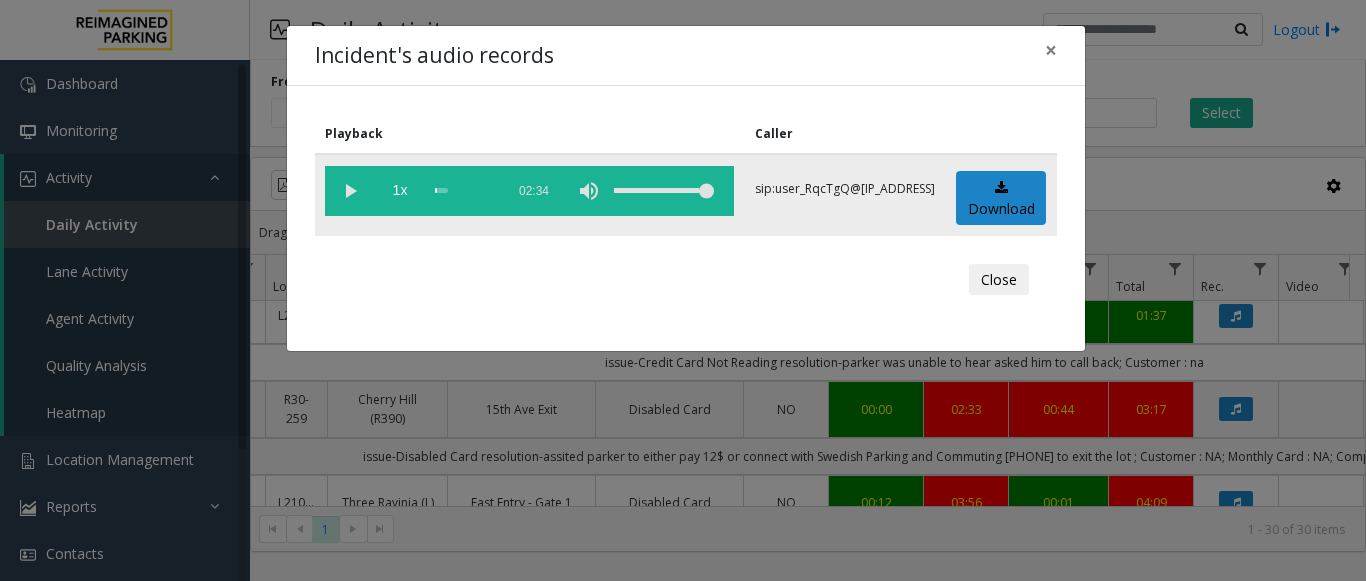 click 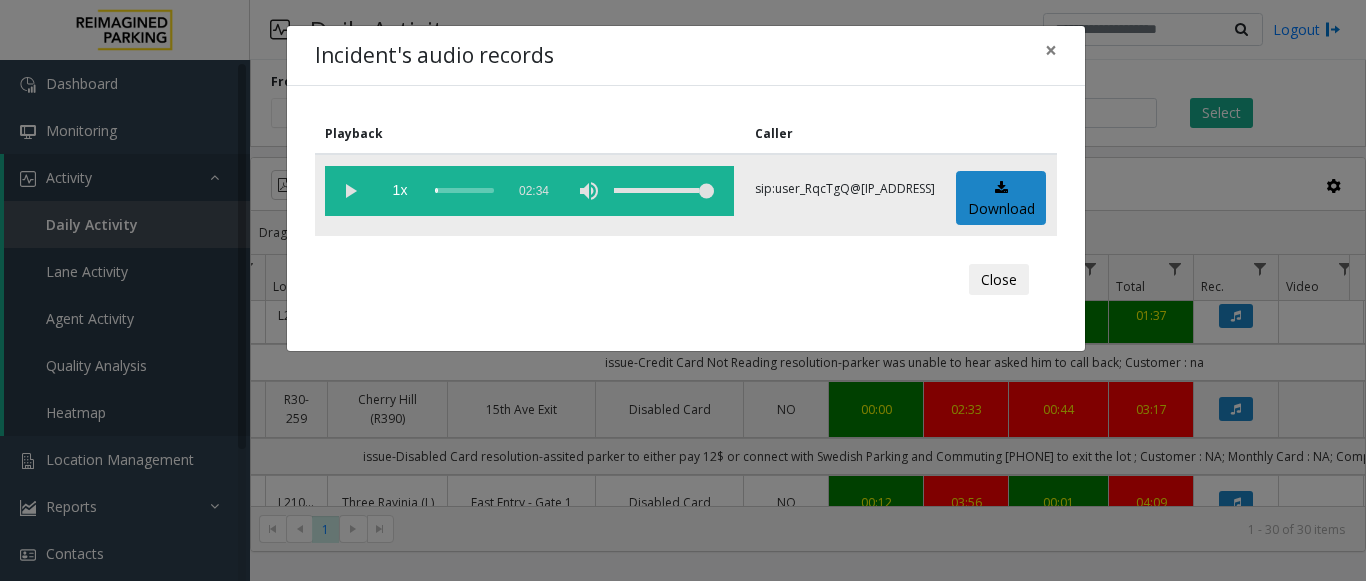 click 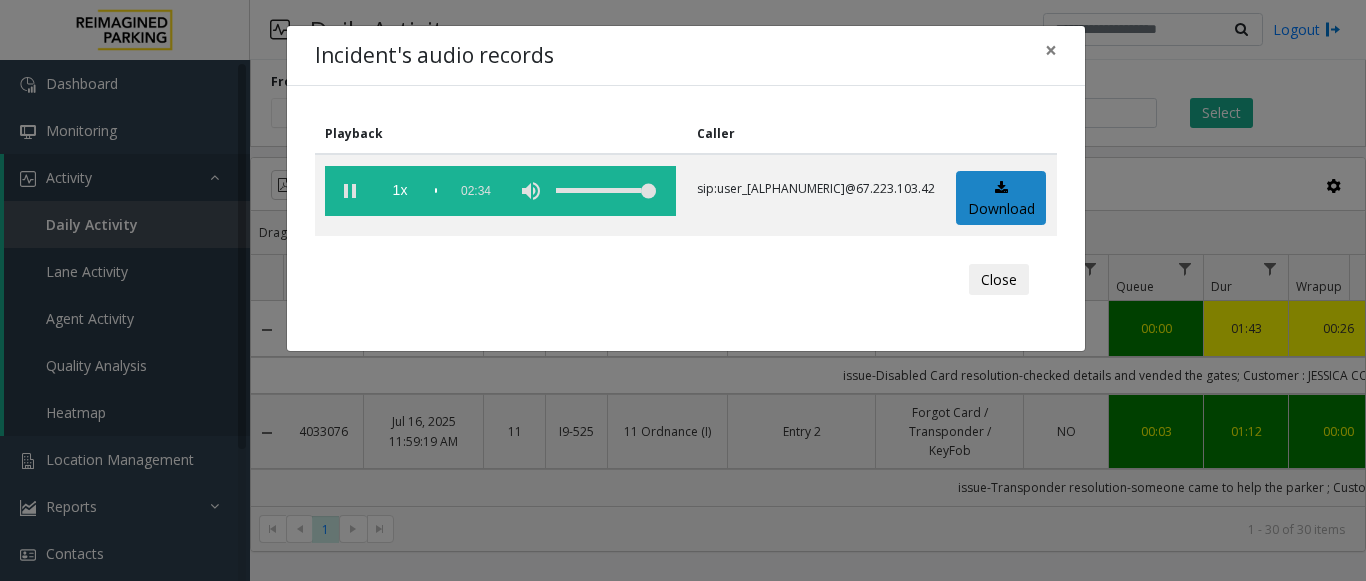 scroll, scrollTop: 0, scrollLeft: 0, axis: both 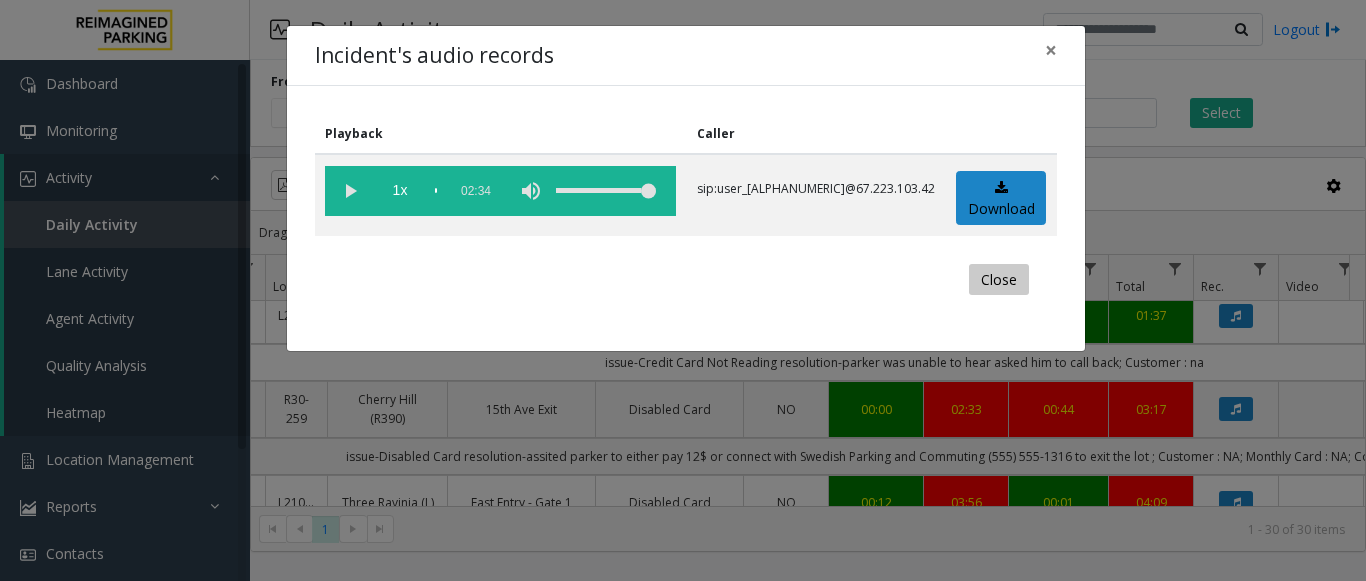 click on "Close" 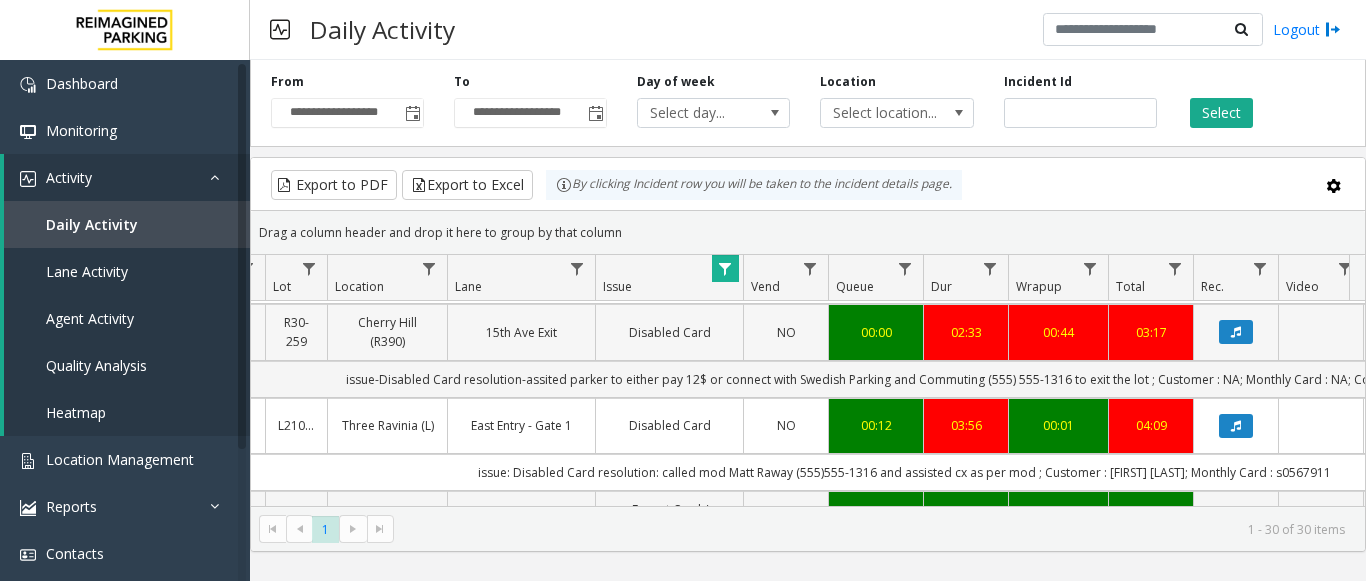 scroll, scrollTop: 900, scrollLeft: 280, axis: both 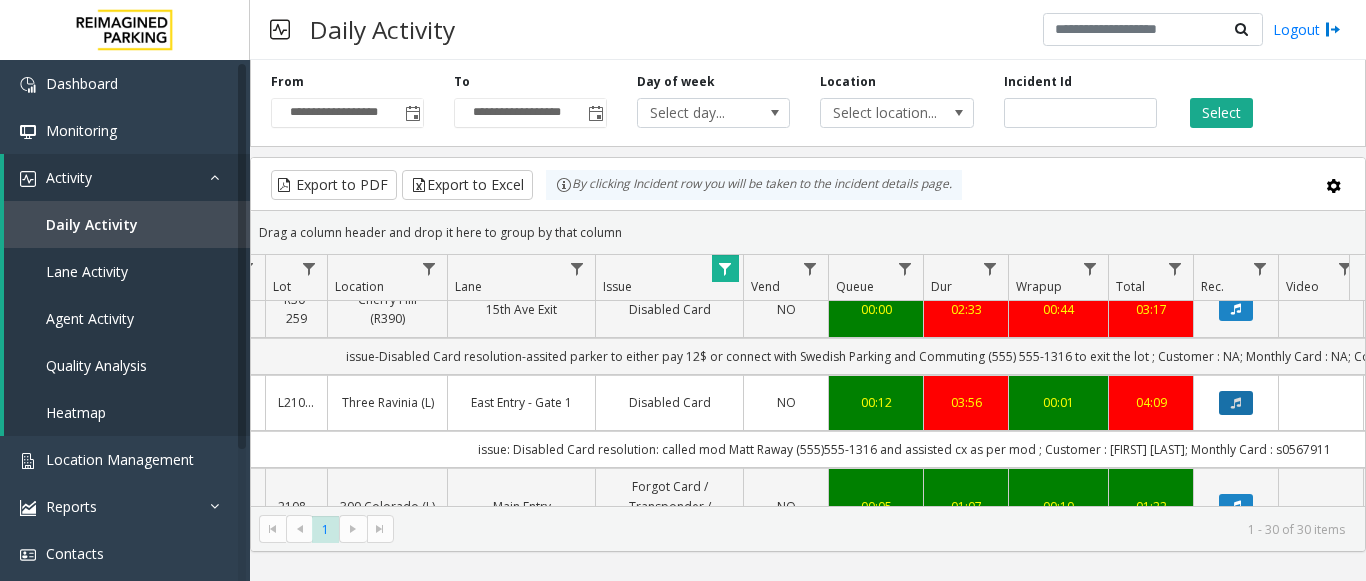 click 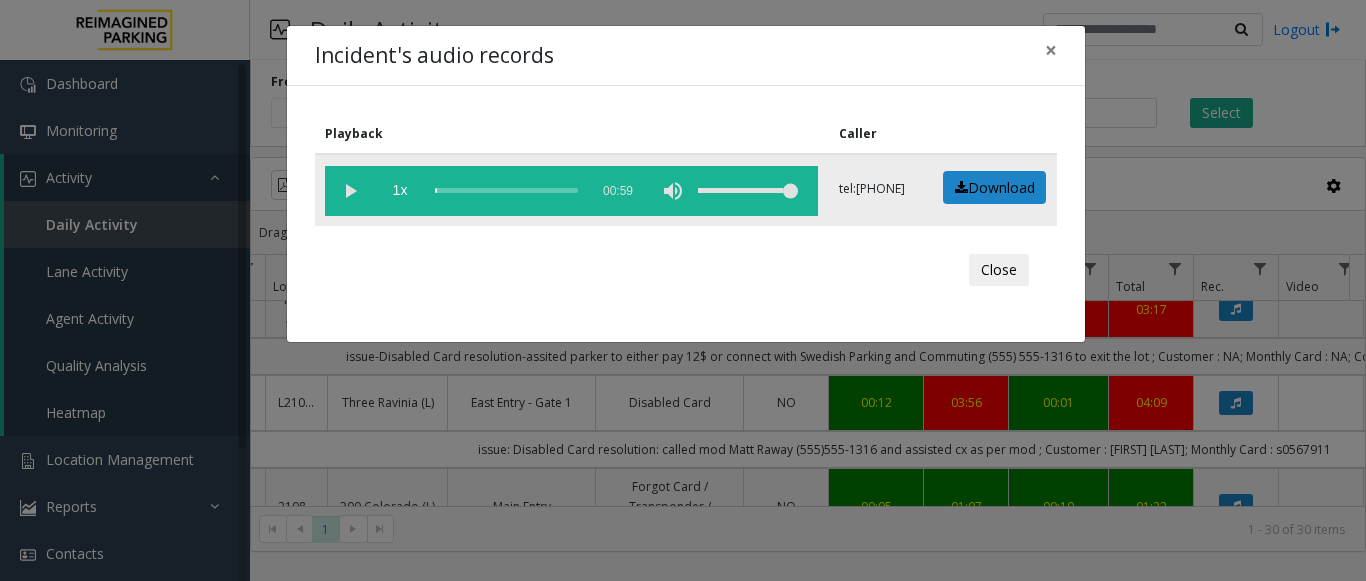 click 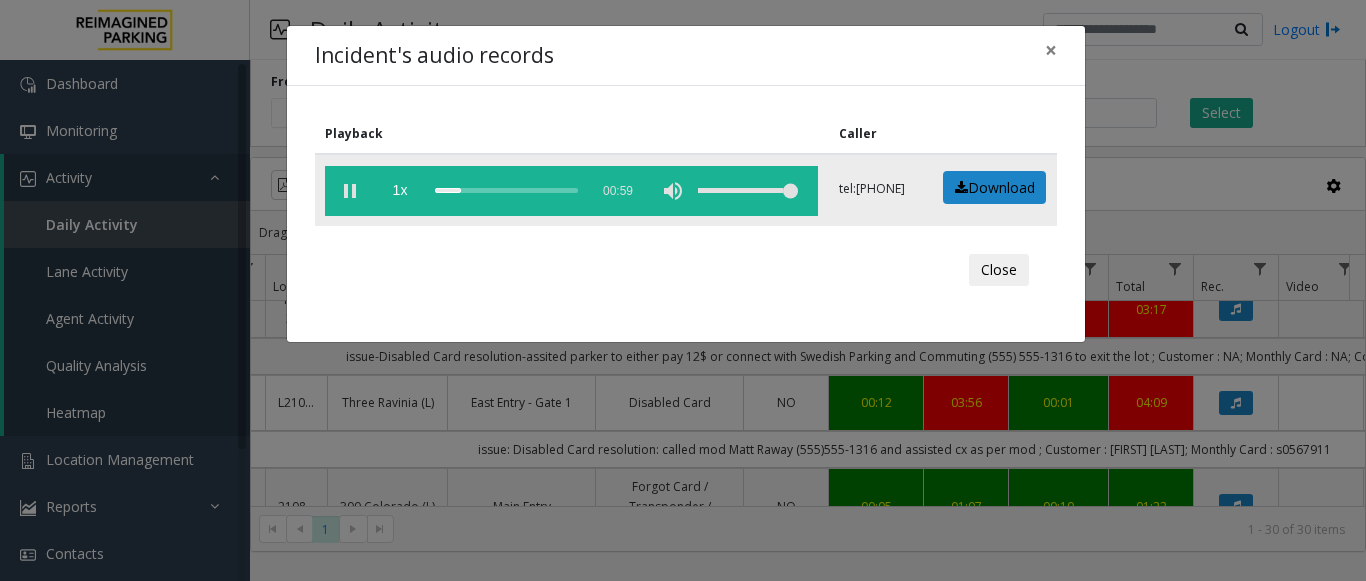 click 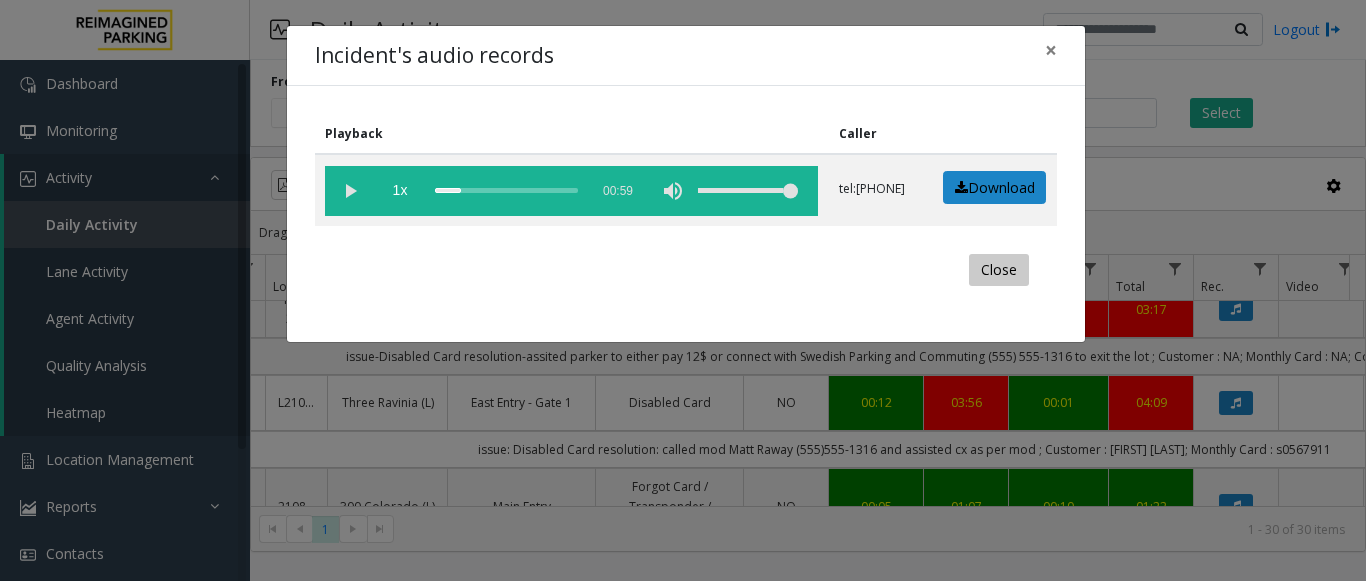 click on "Close" 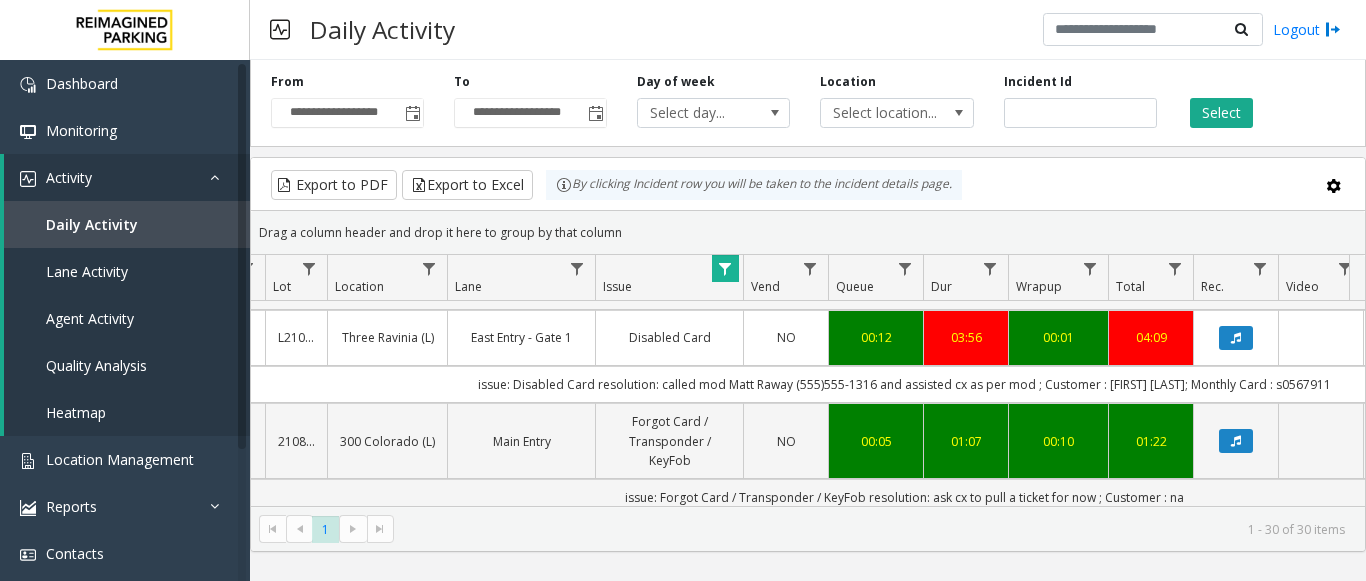 scroll, scrollTop: 1000, scrollLeft: 280, axis: both 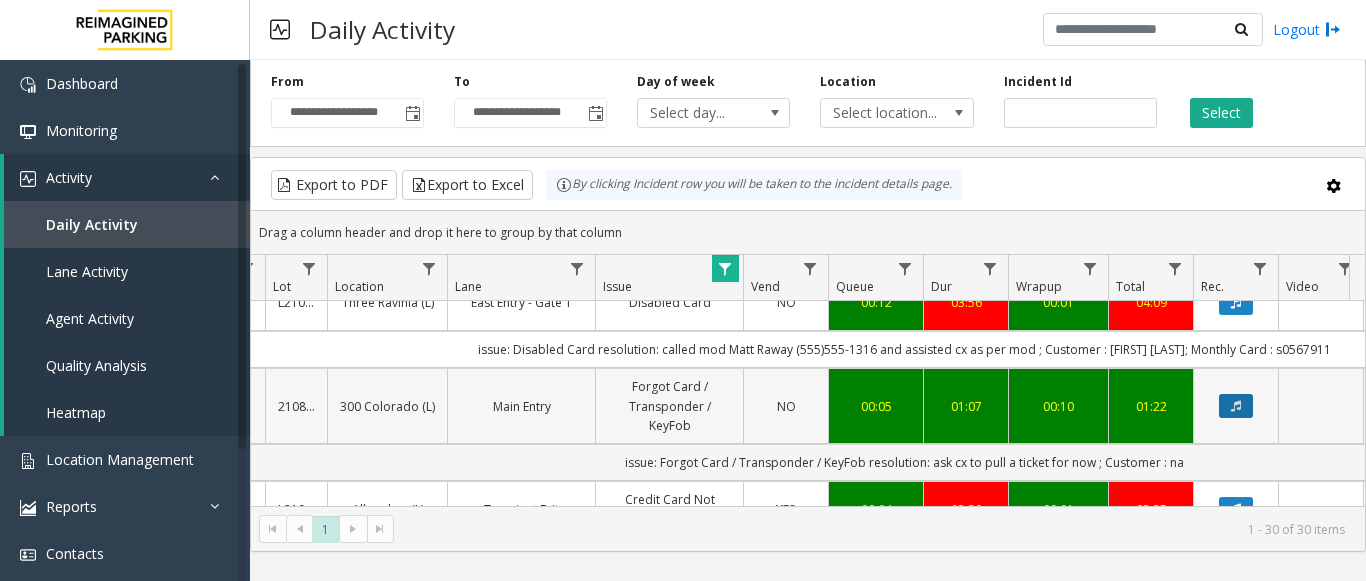 click 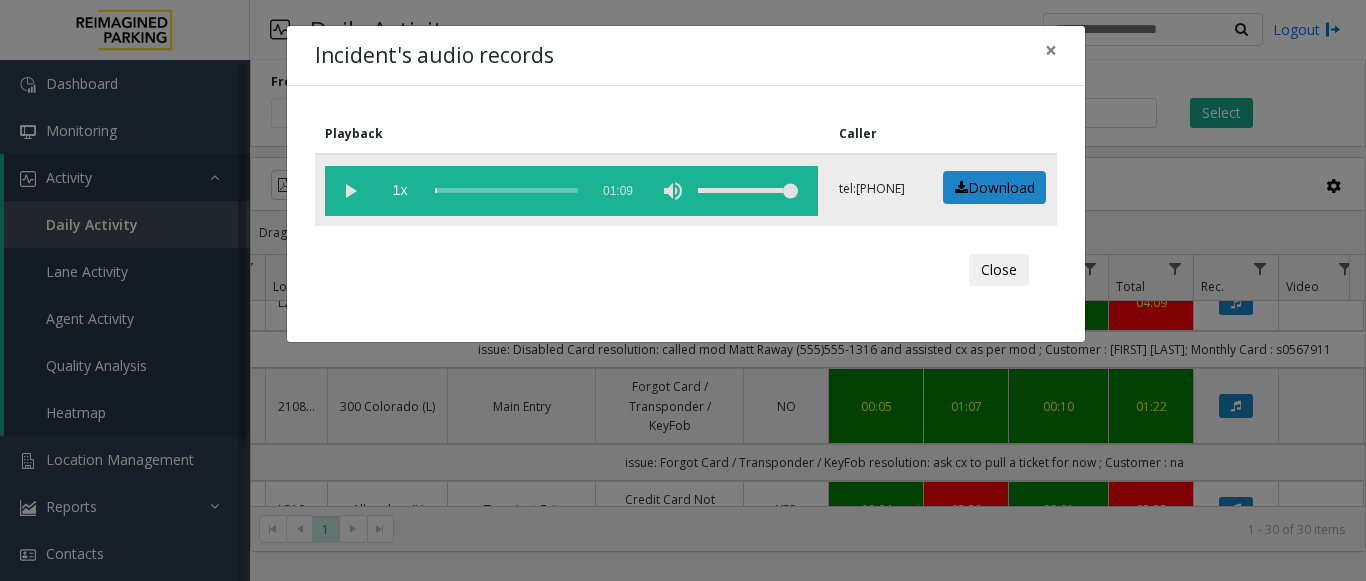 click 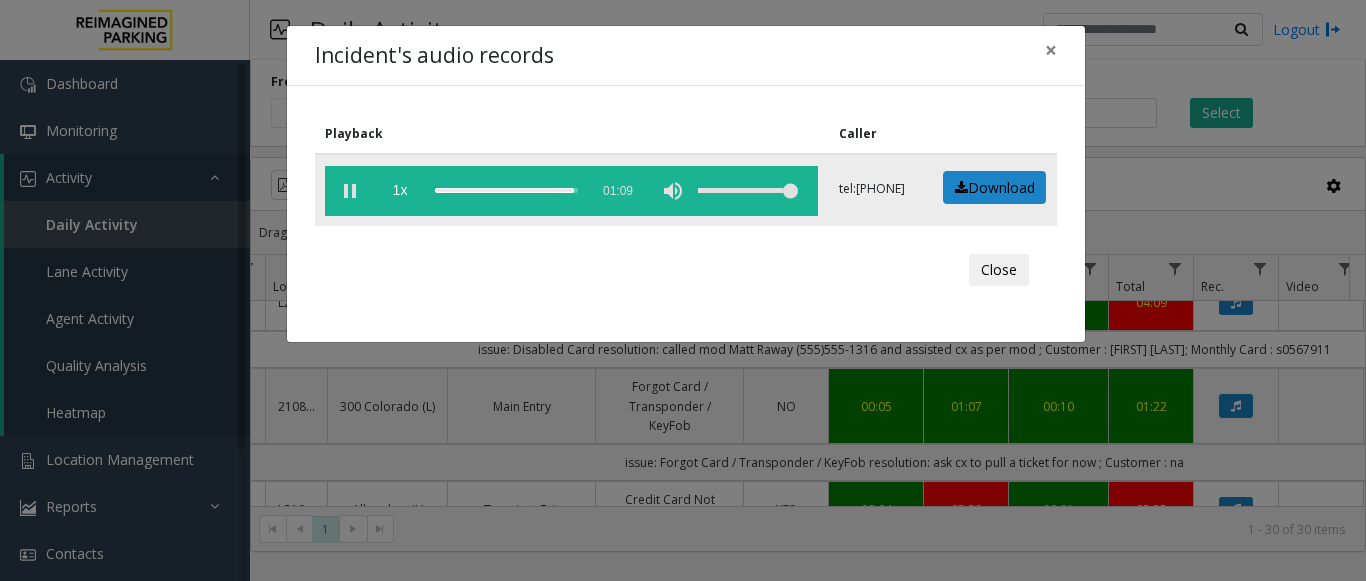 click 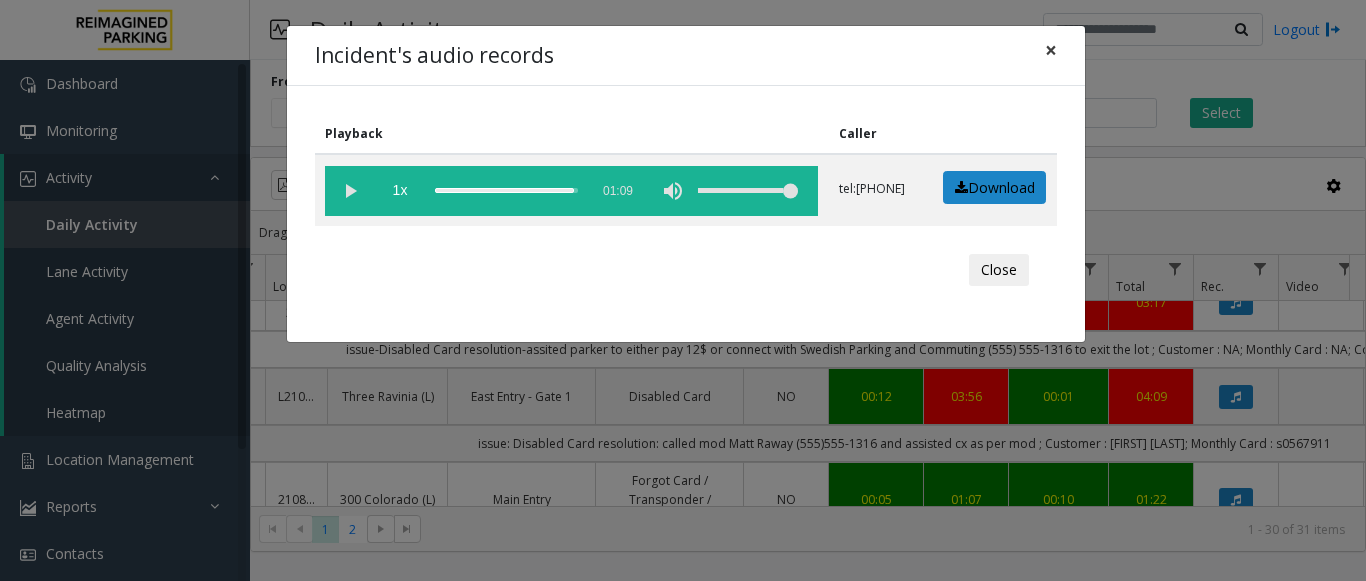 click on "×" 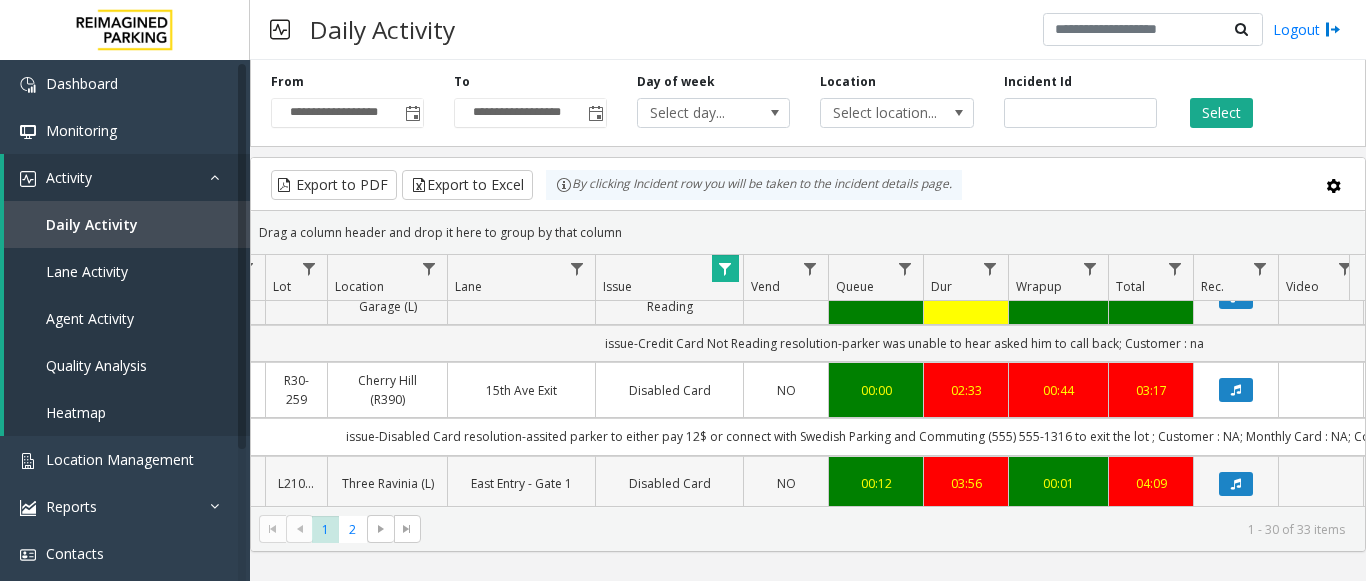 scroll, scrollTop: 1200, scrollLeft: 280, axis: both 